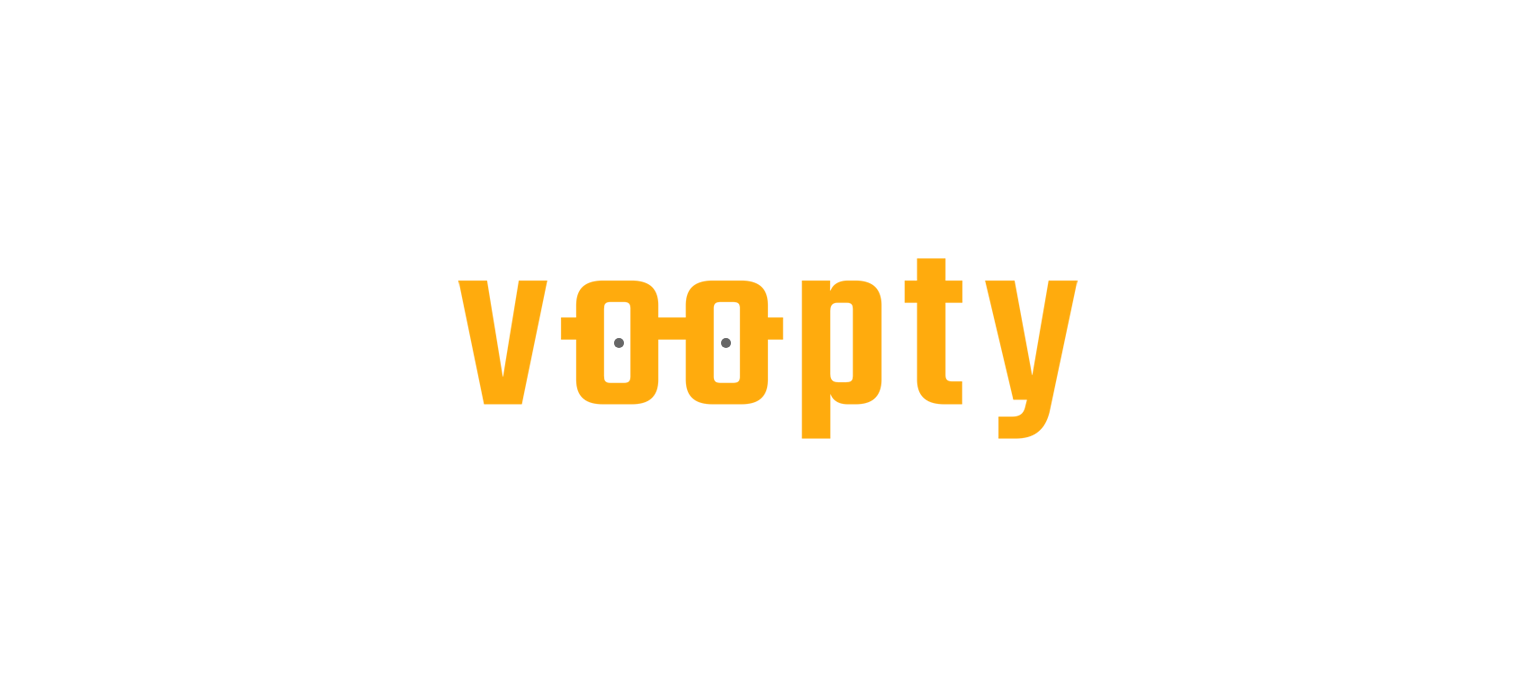 scroll, scrollTop: 0, scrollLeft: 0, axis: both 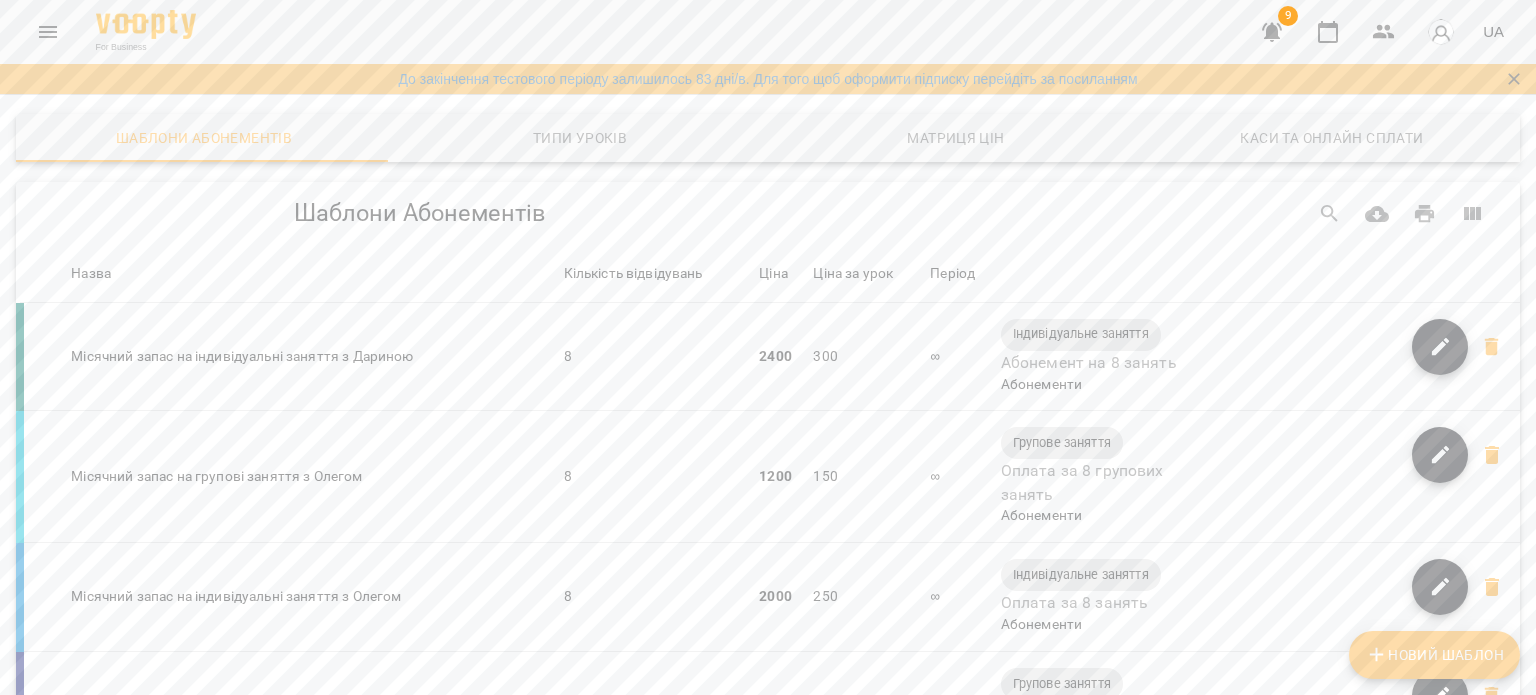 click 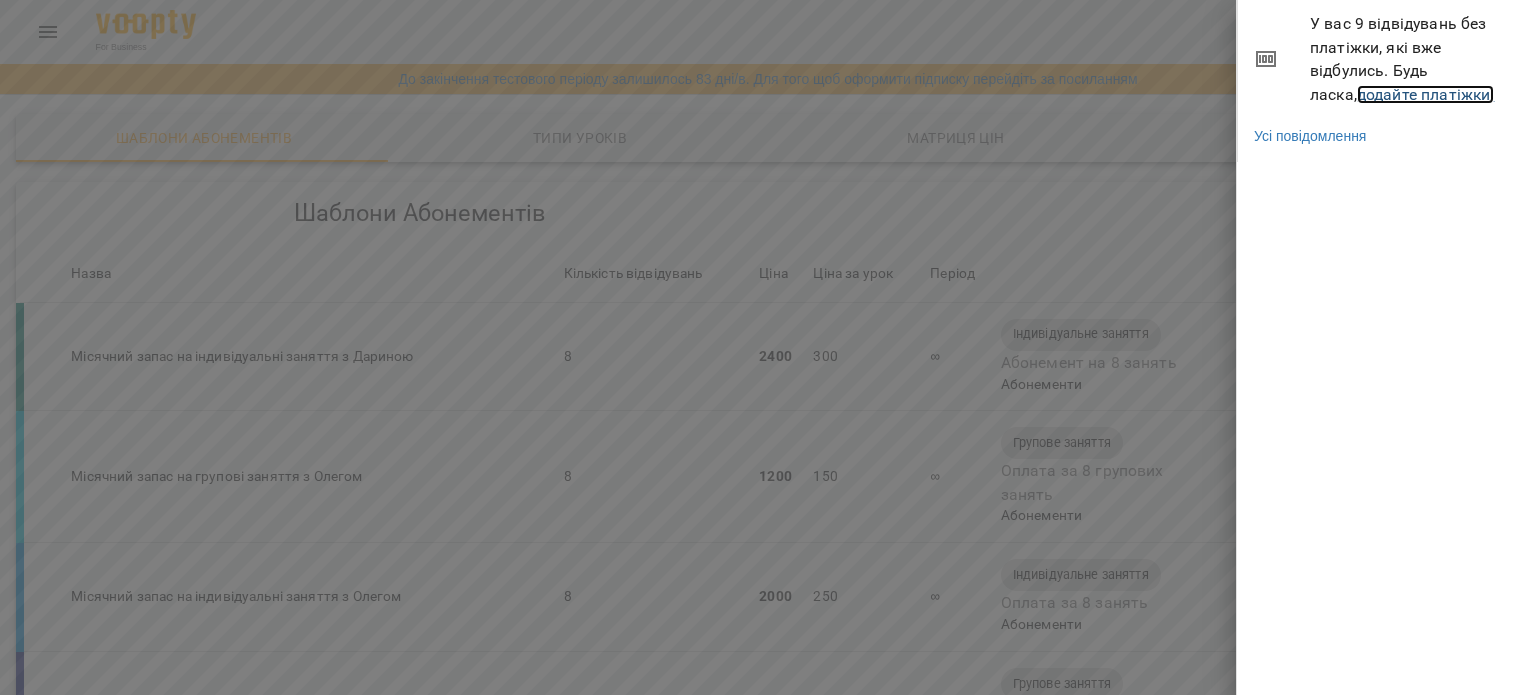 click on "додайте платіжки!" at bounding box center (1426, 94) 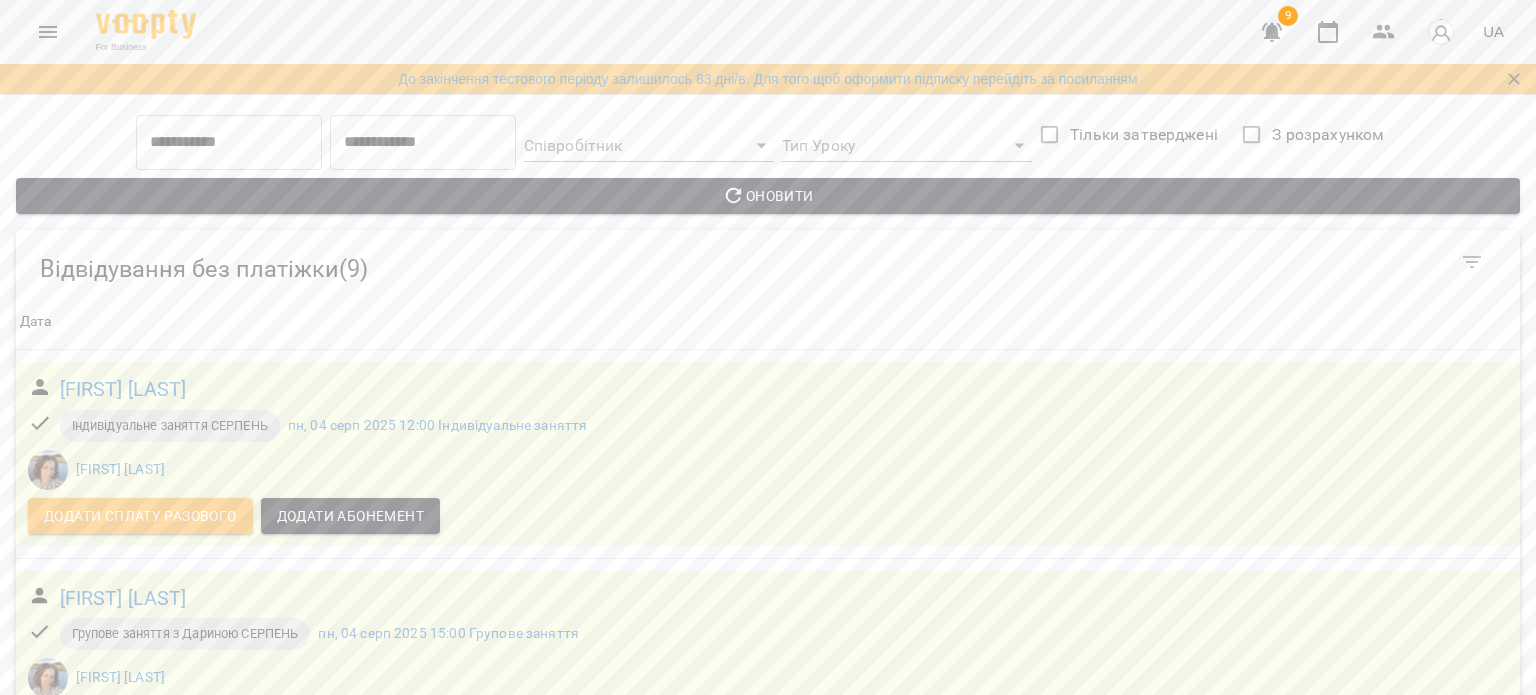 scroll, scrollTop: 700, scrollLeft: 0, axis: vertical 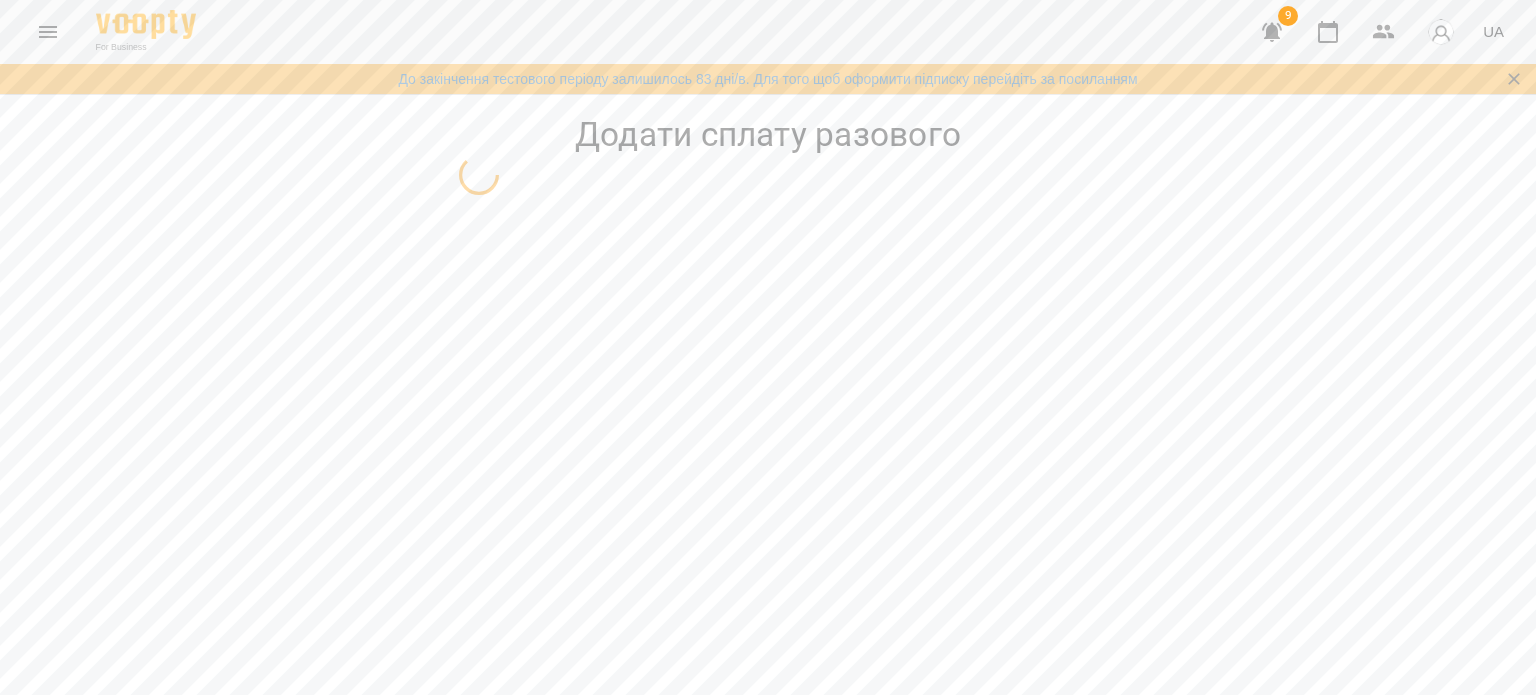 select on "**********" 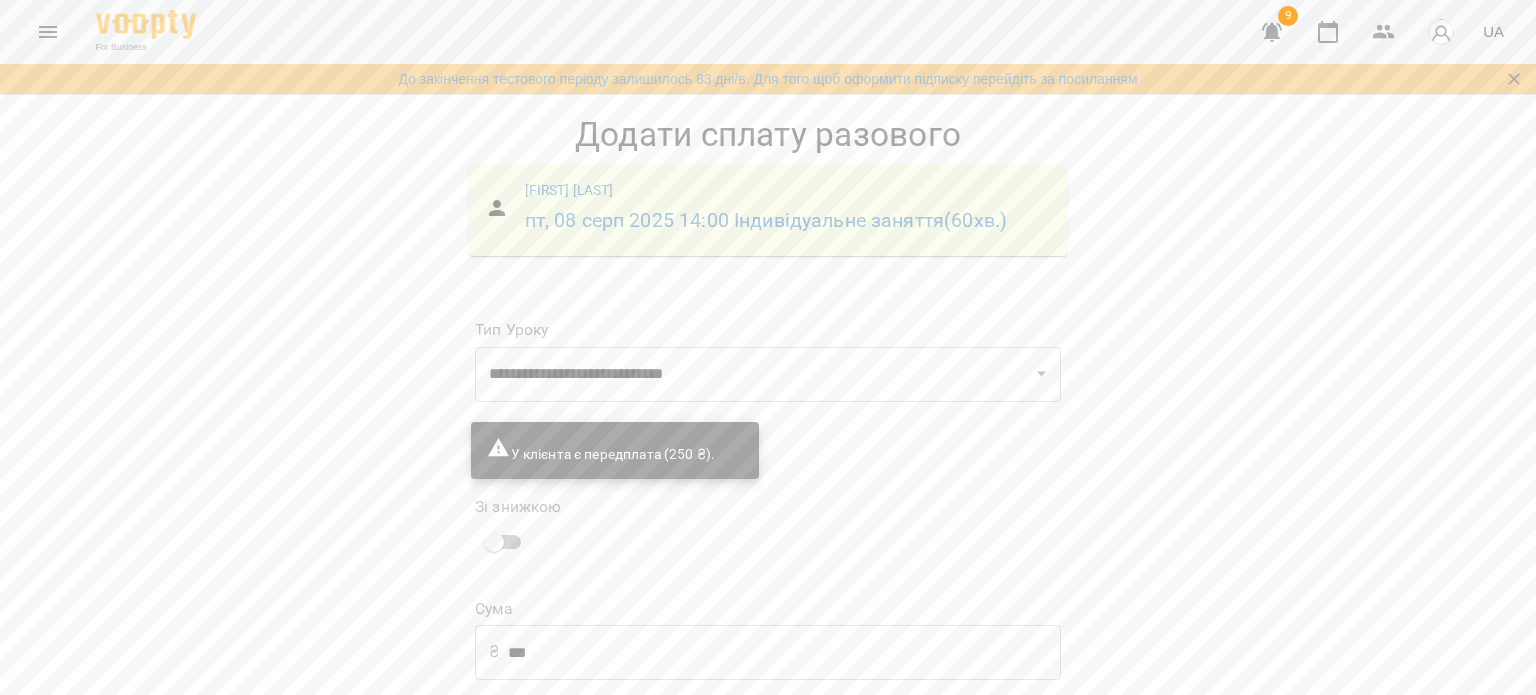 scroll, scrollTop: 137, scrollLeft: 0, axis: vertical 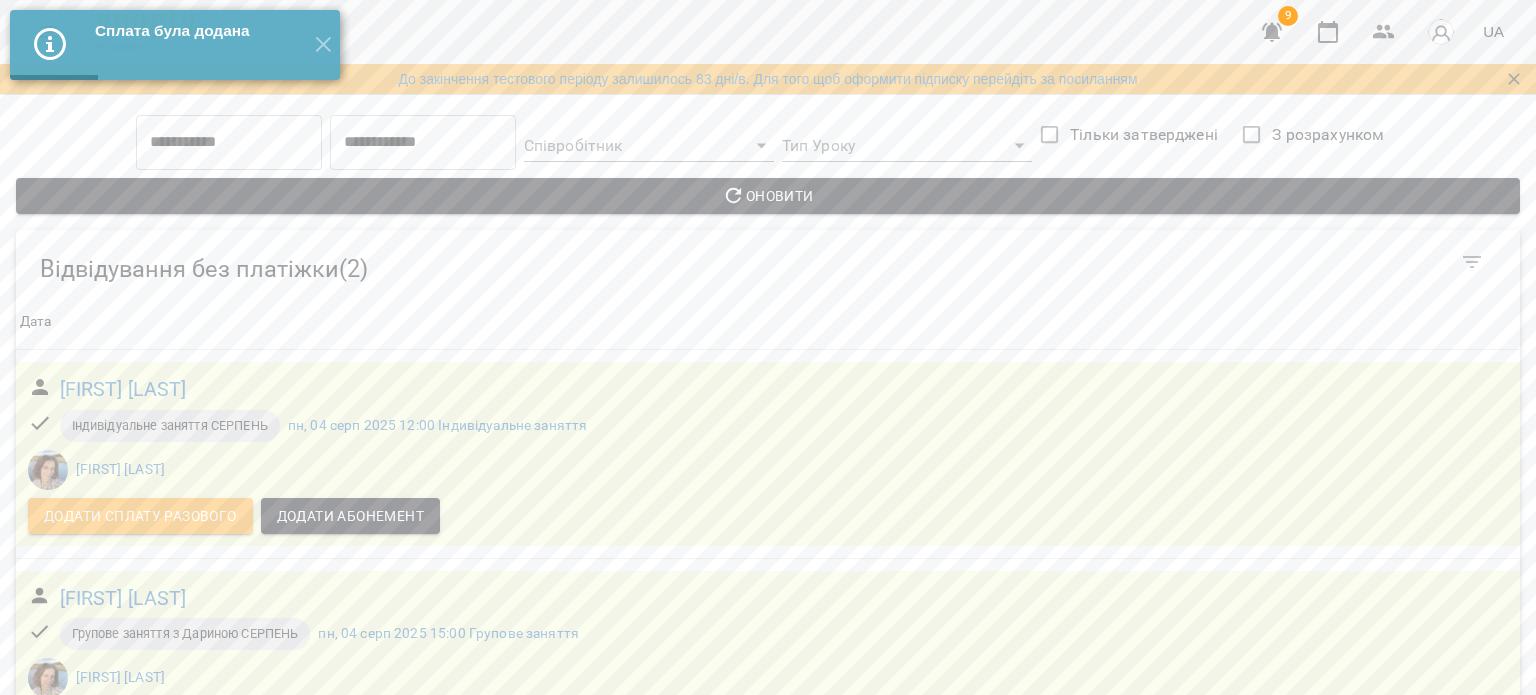 click on "9" at bounding box center [1288, 16] 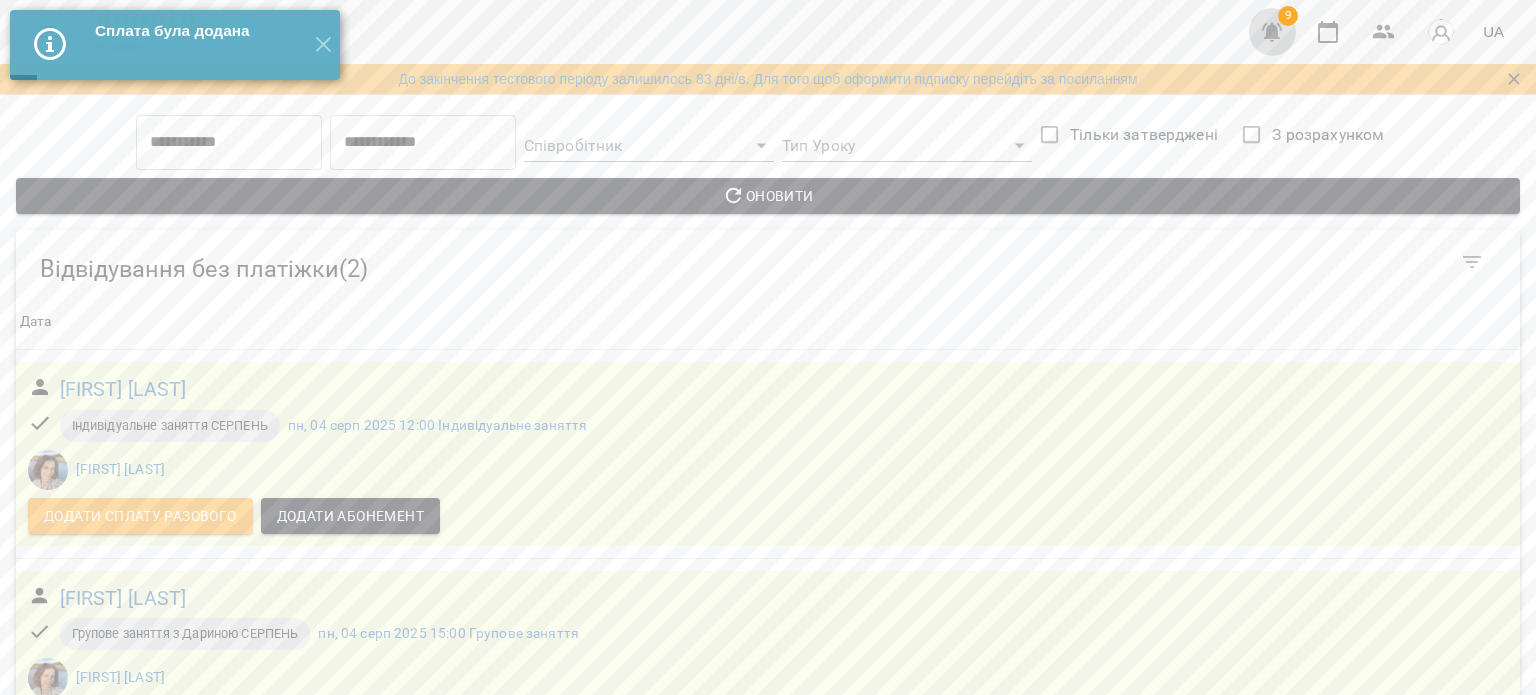 click 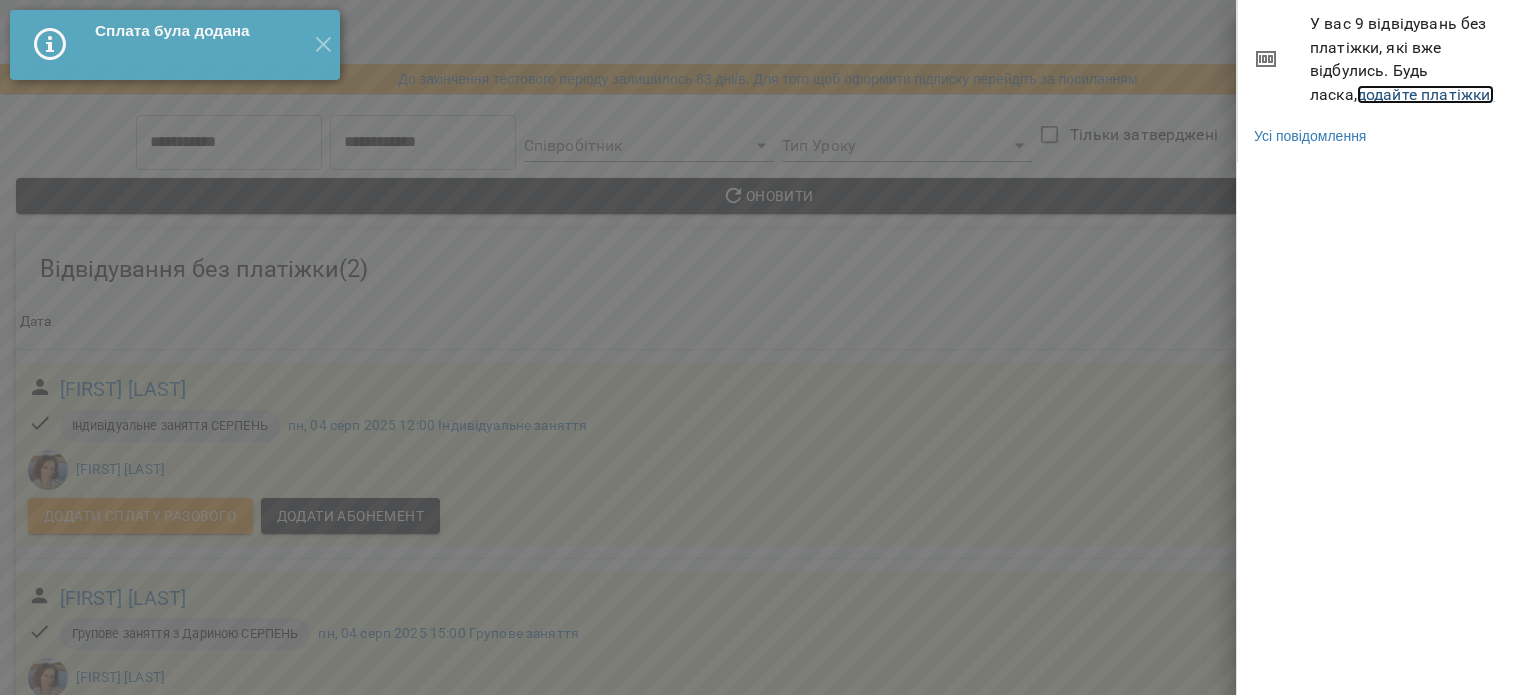 click on "додайте платіжки!" at bounding box center (1426, 94) 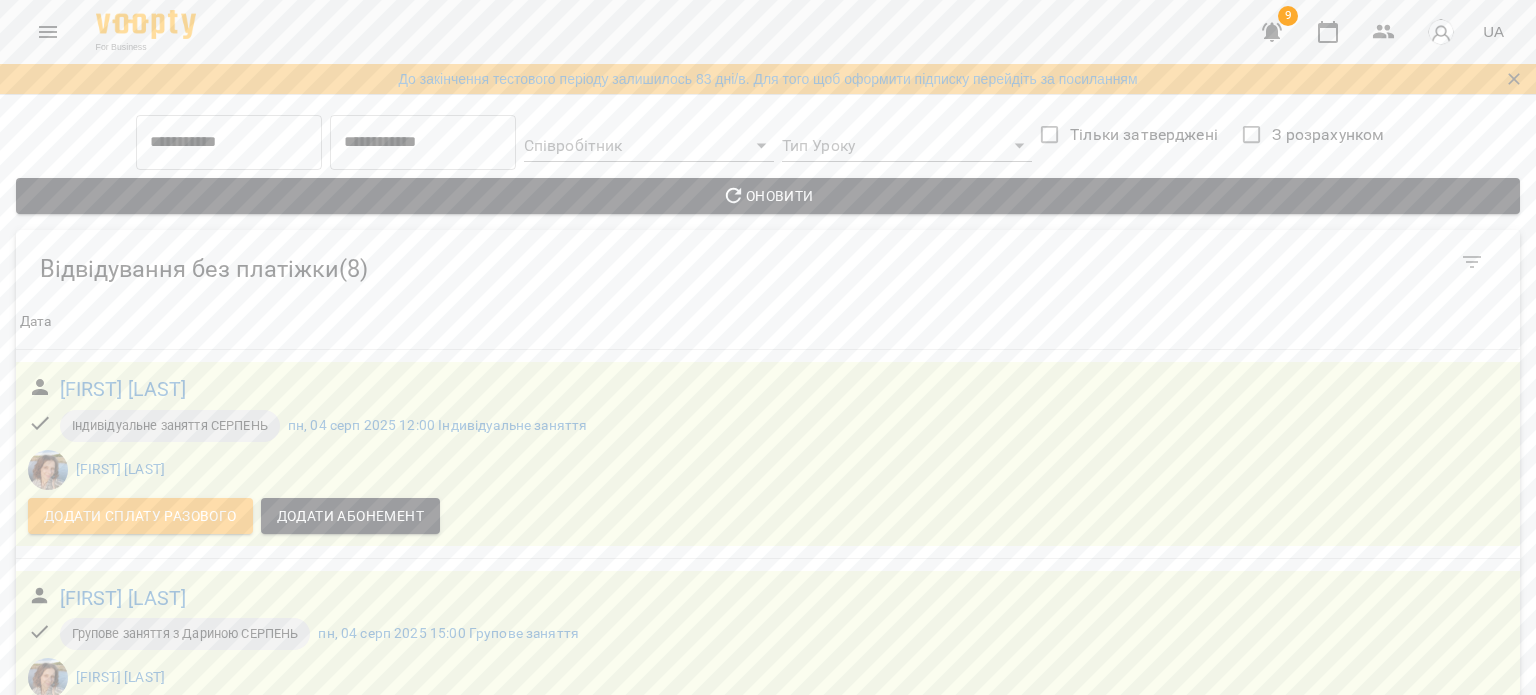 scroll, scrollTop: 700, scrollLeft: 0, axis: vertical 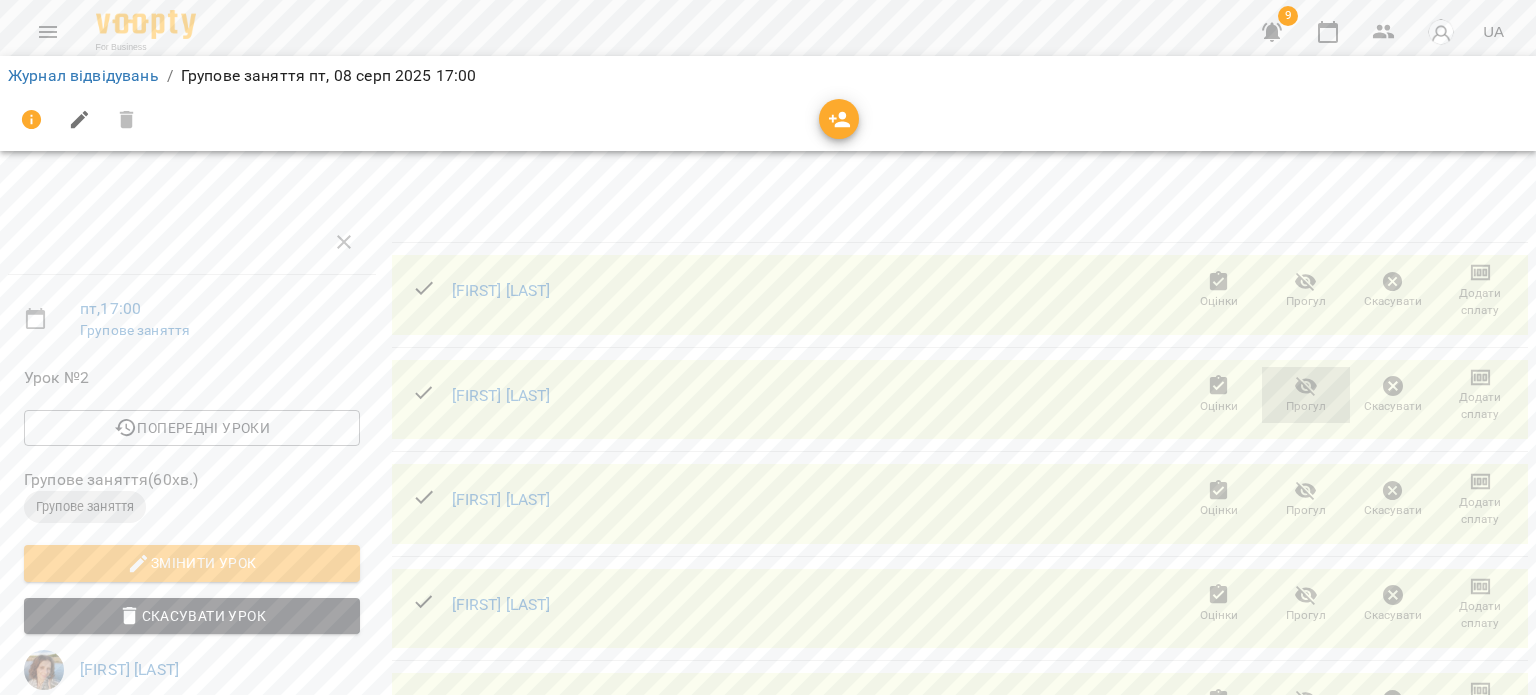 click on "Прогул" at bounding box center [1306, 406] 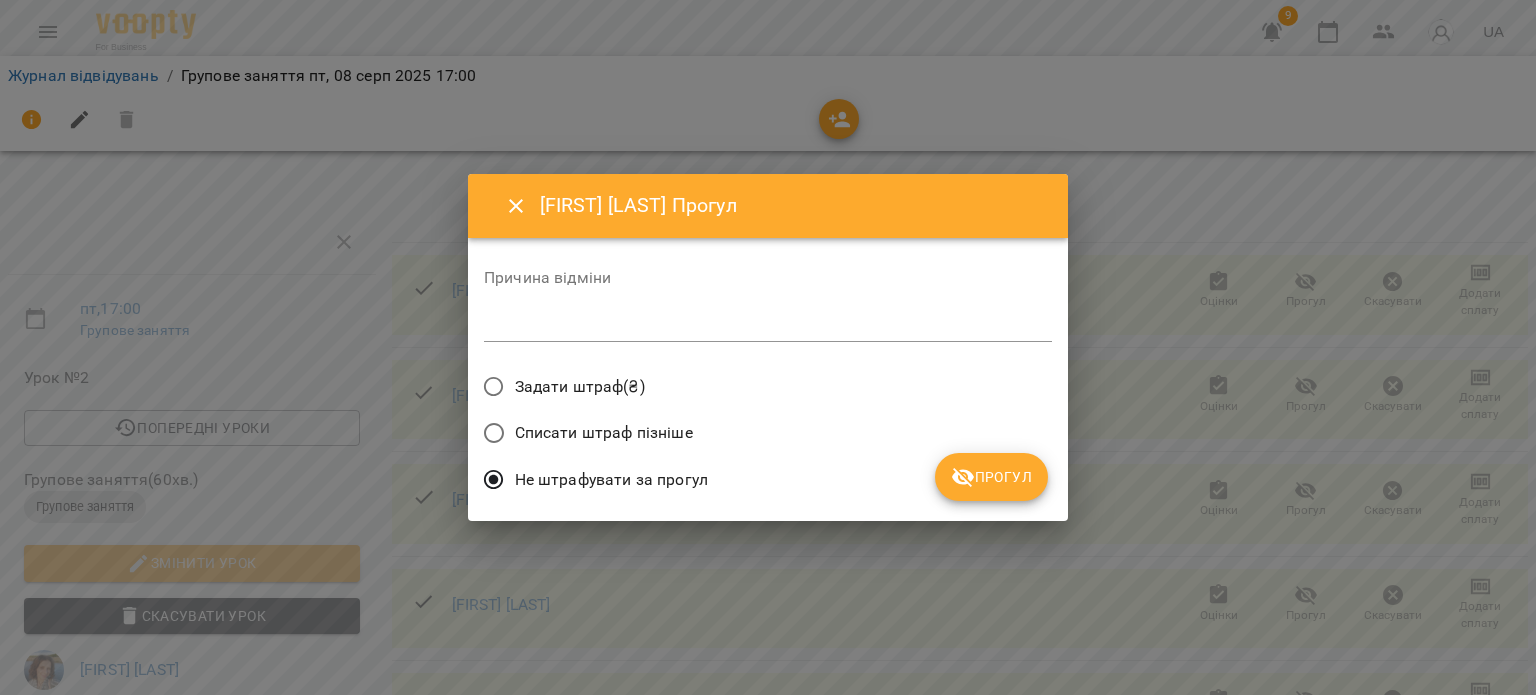 click on "Прогул" at bounding box center [991, 477] 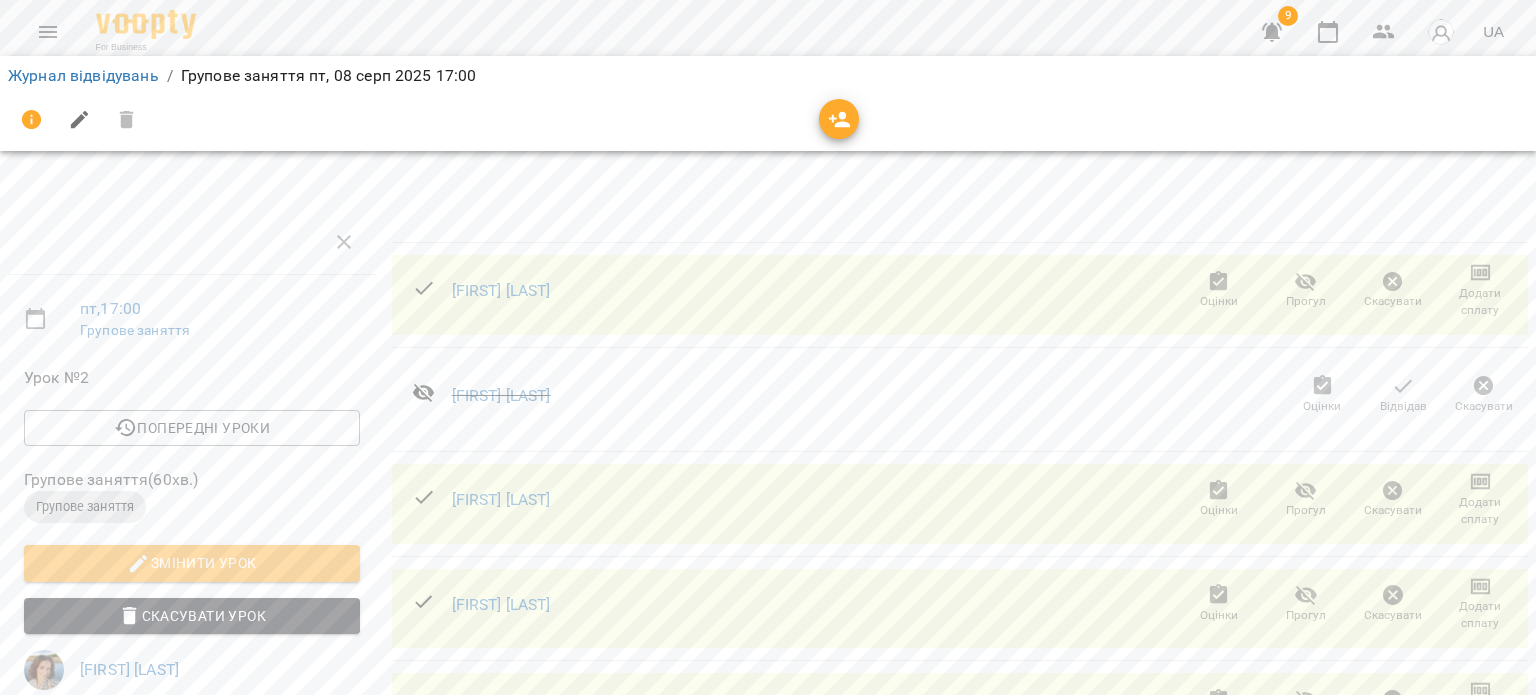 click on "Оцінки" at bounding box center [1219, 301] 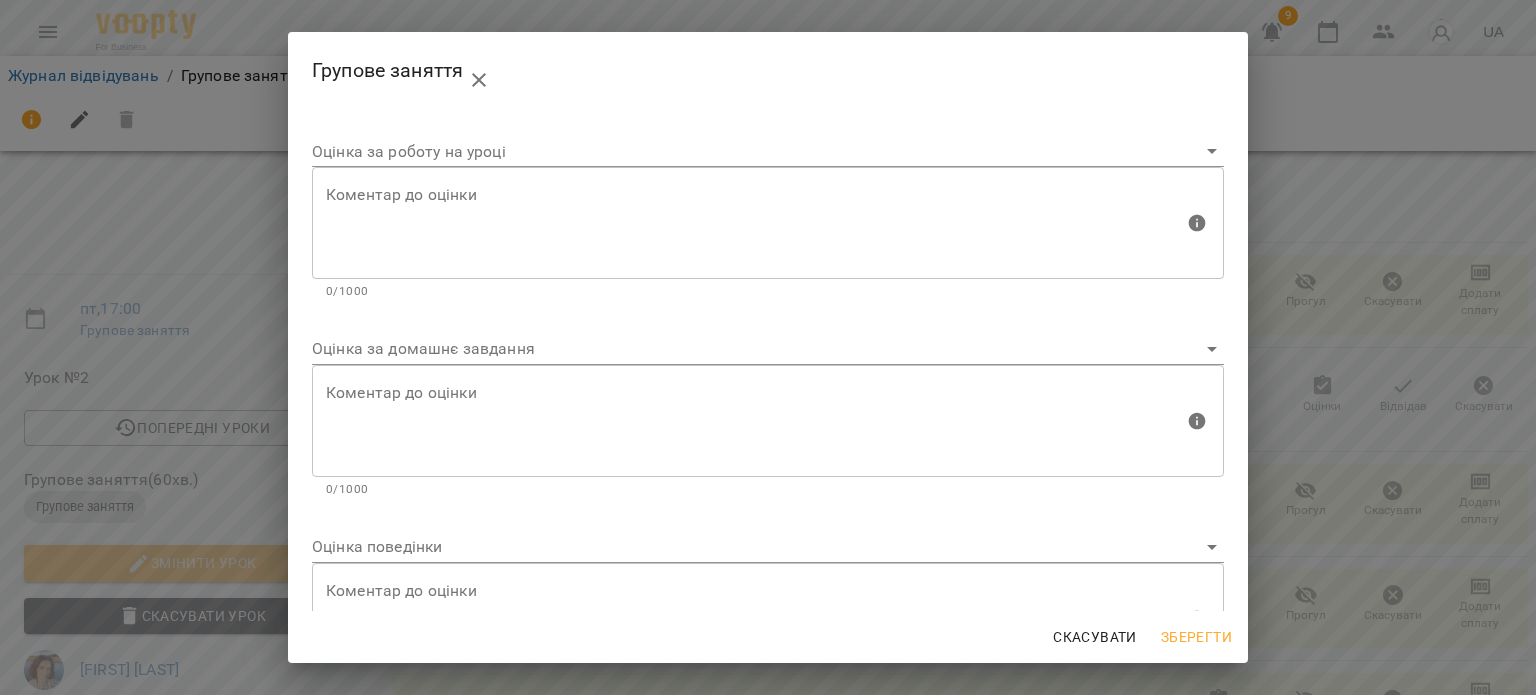 click on "Групове заняття Оцінка за роботу на уроці   Коментар до оцінки Коментар до оцінки 0/1000 Оцінка за домашнє завдання   Коментар до оцінки Коментар до оцінки 0/1000 Оцінка поведінки   Коментар до оцінки Коментар до оцінки 0/1000 Скасувати Зберегти" at bounding box center [768, 347] 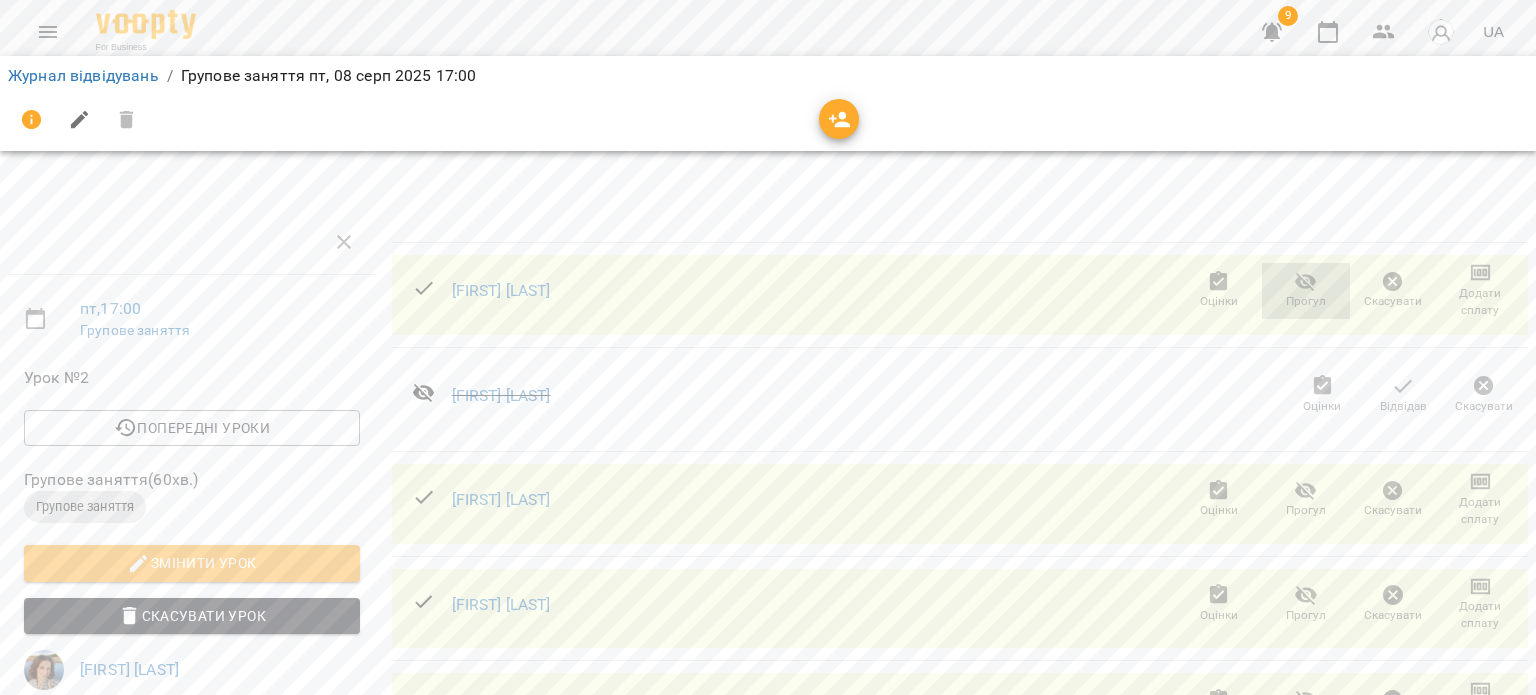 click 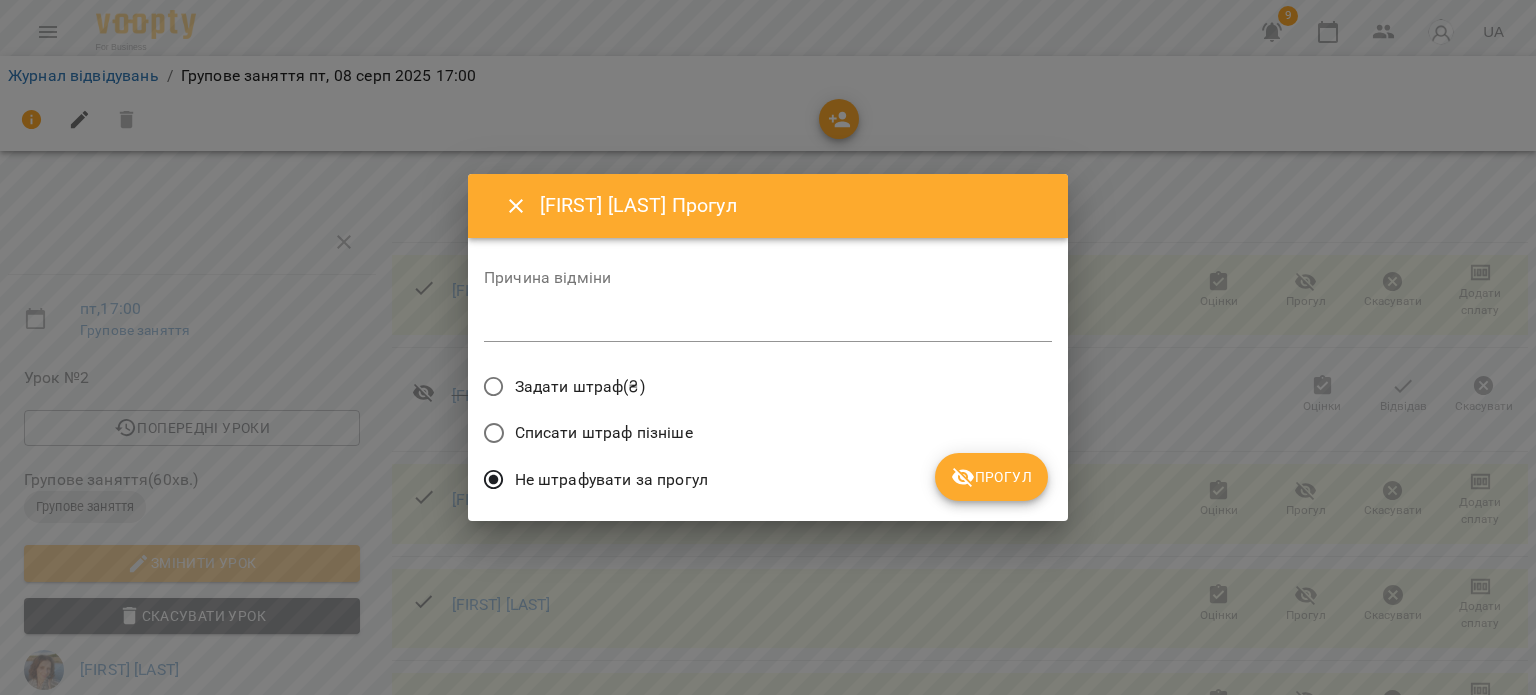 click on "Прогул" at bounding box center [991, 477] 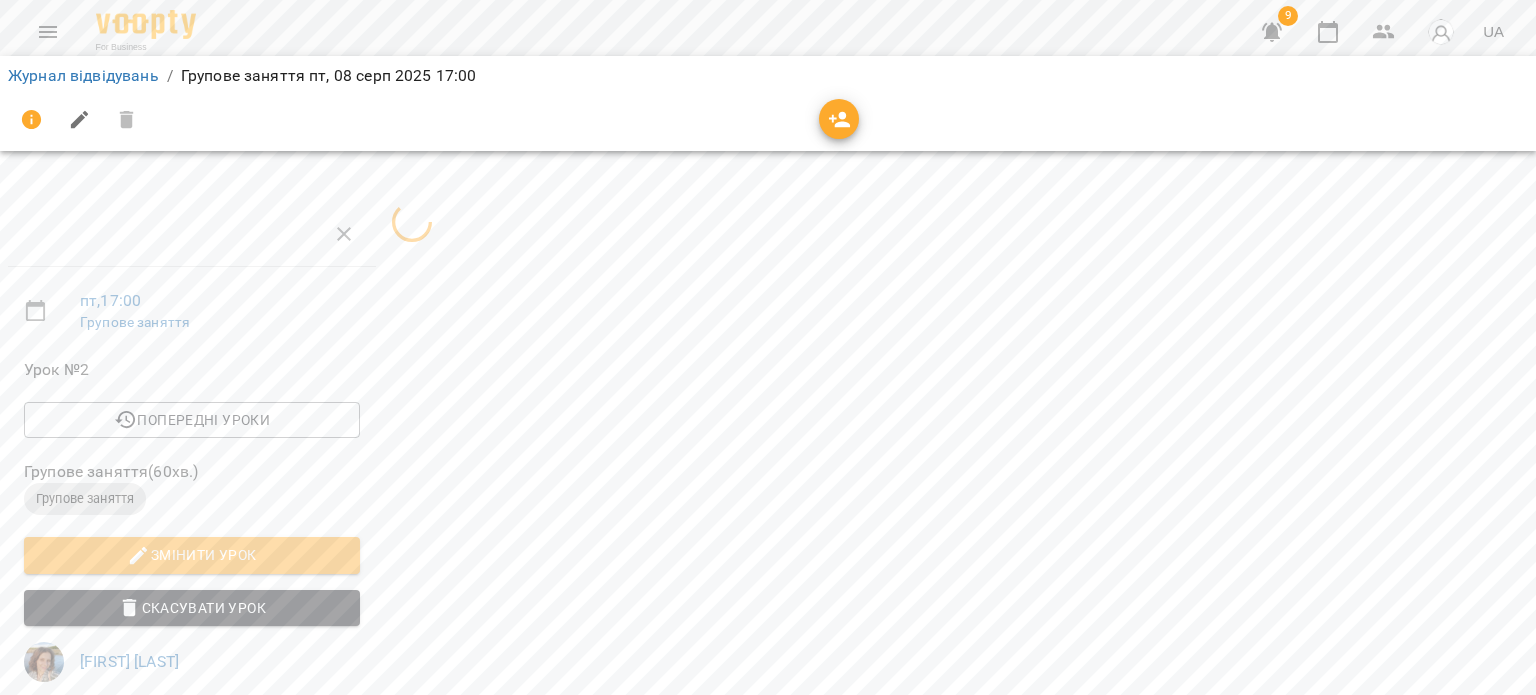scroll, scrollTop: 100, scrollLeft: 0, axis: vertical 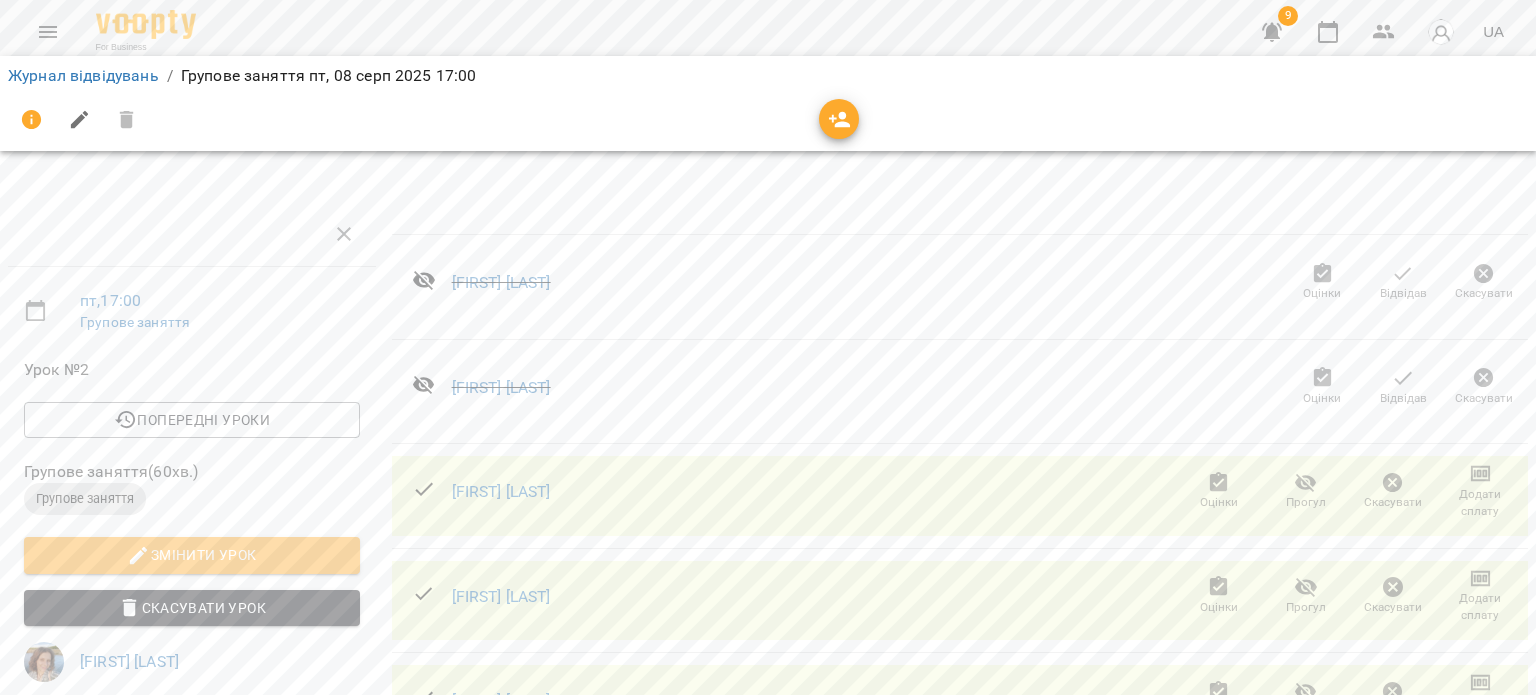 click 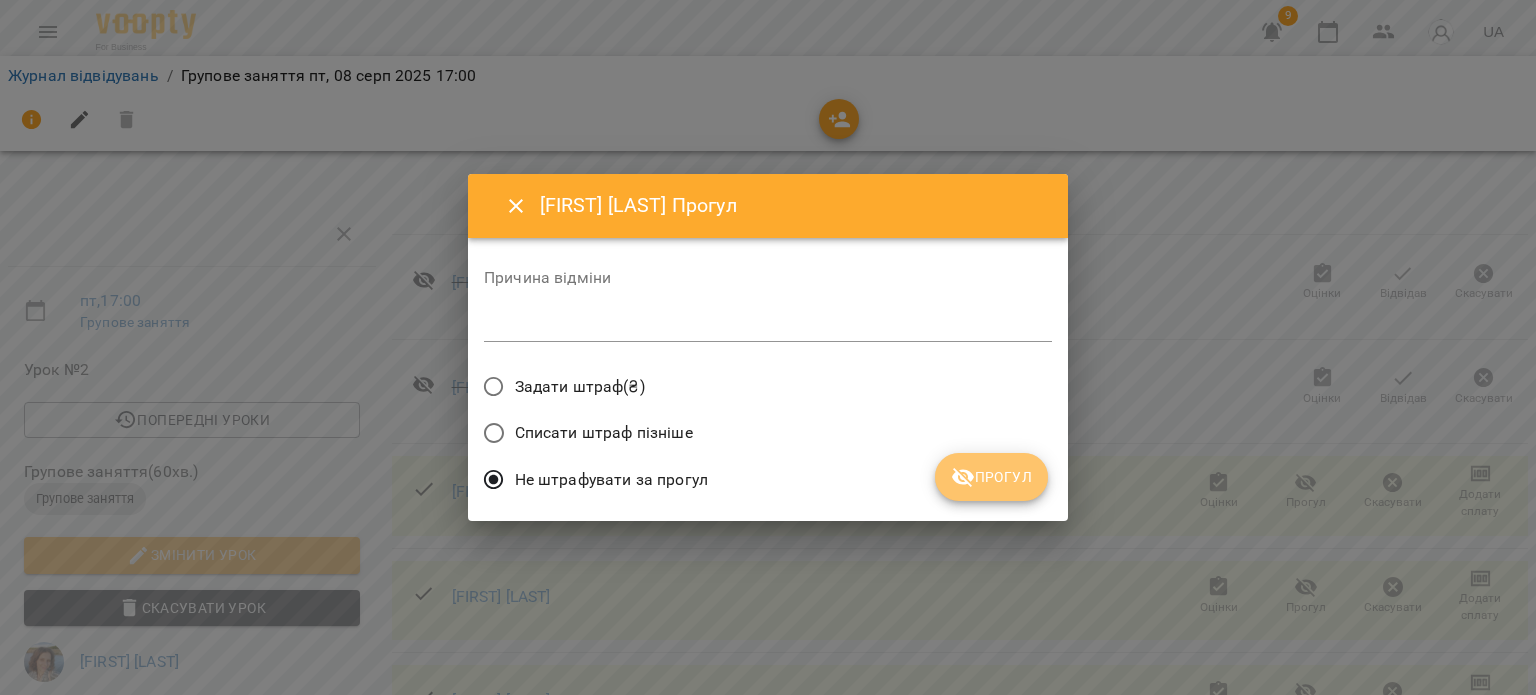 click on "Прогул" at bounding box center [991, 477] 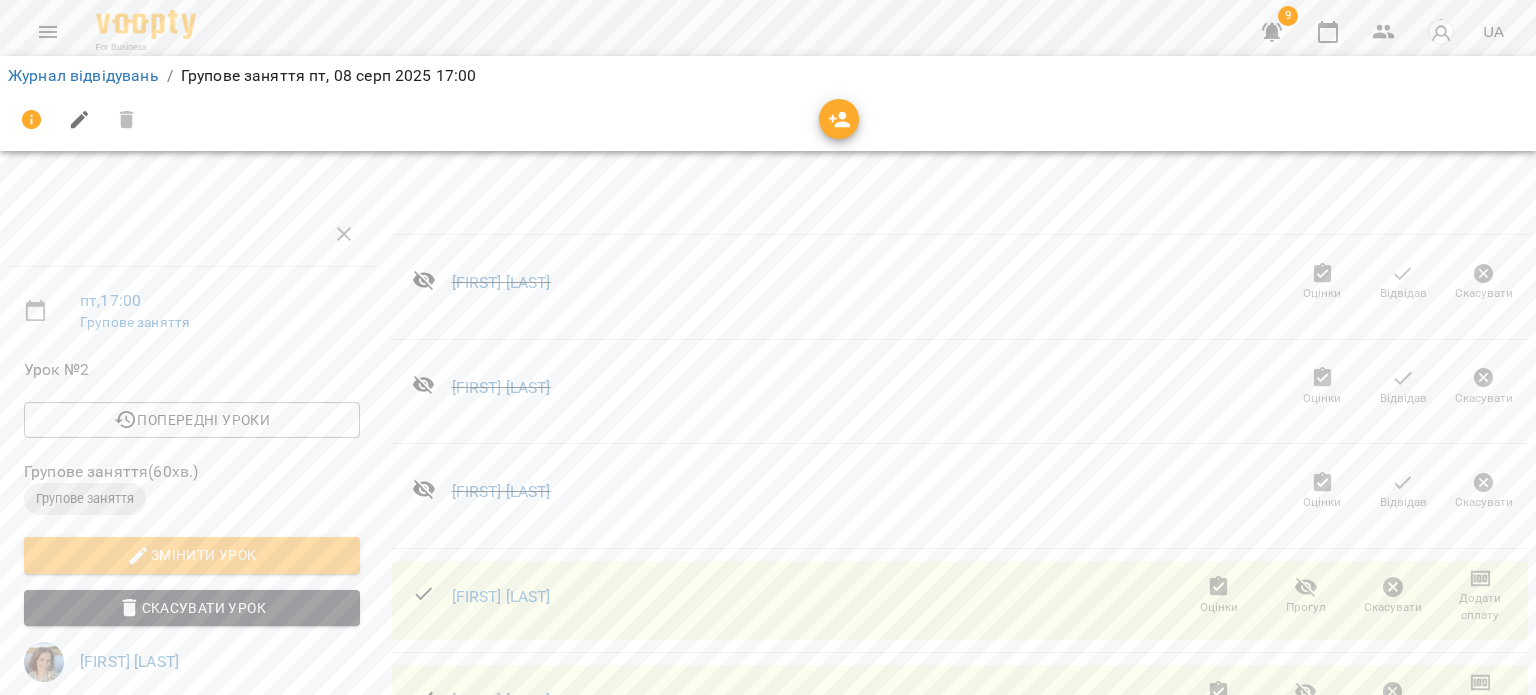 scroll, scrollTop: 200, scrollLeft: 0, axis: vertical 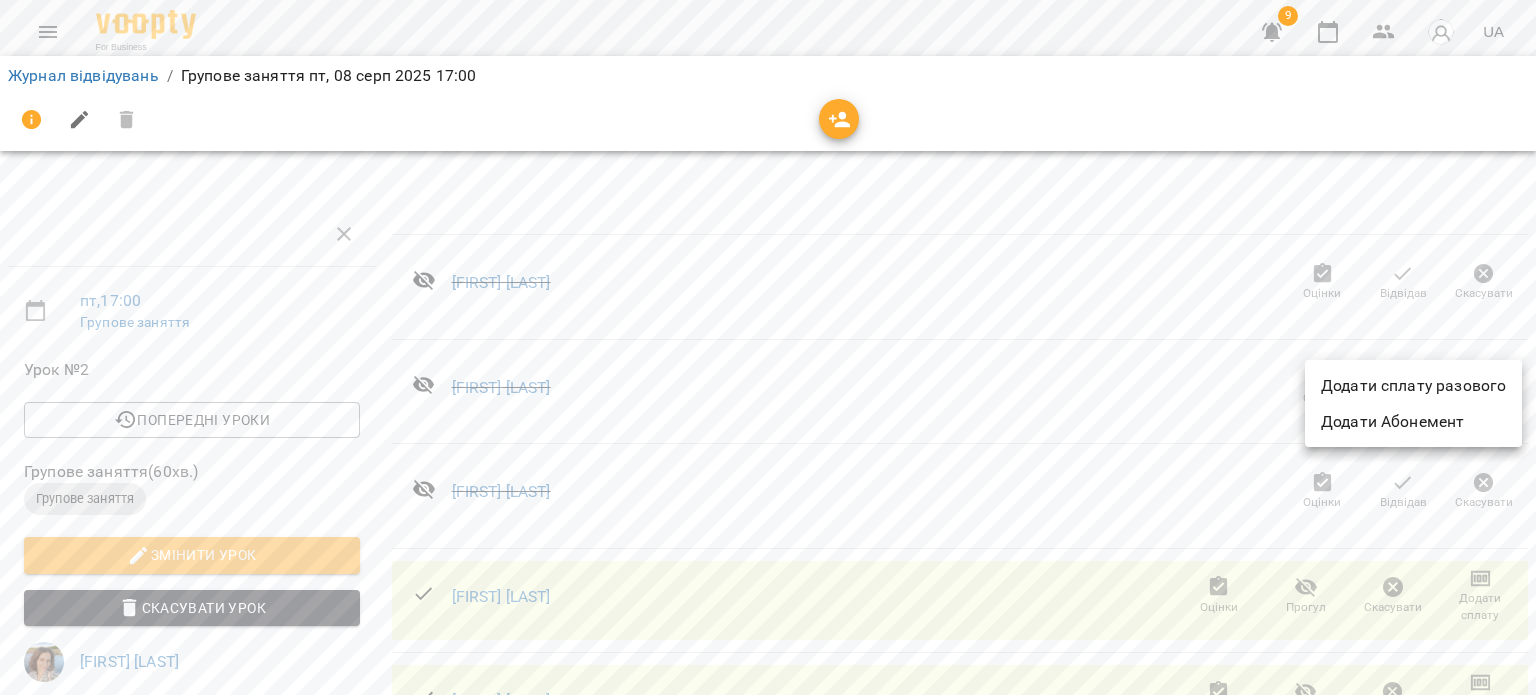 click on "Додати сплату разового" at bounding box center (1413, 386) 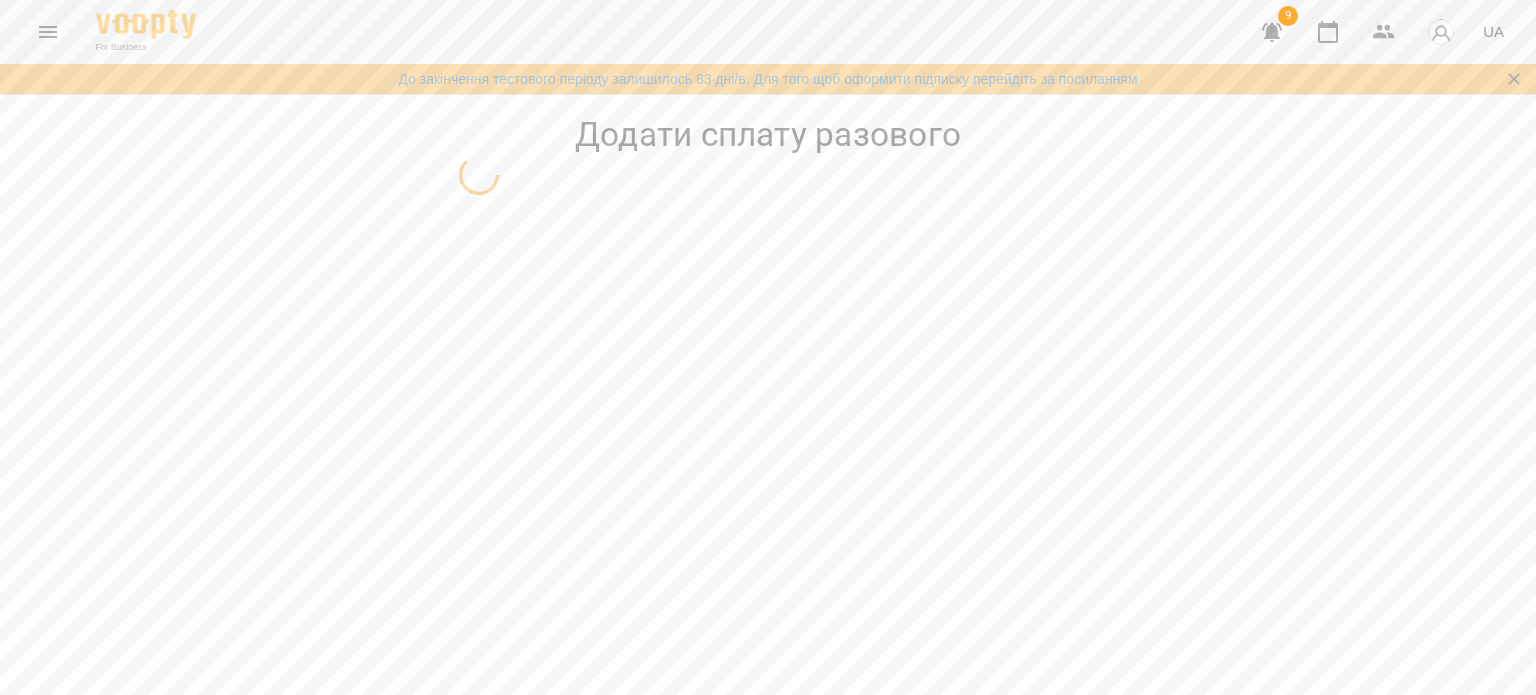 scroll, scrollTop: 0, scrollLeft: 0, axis: both 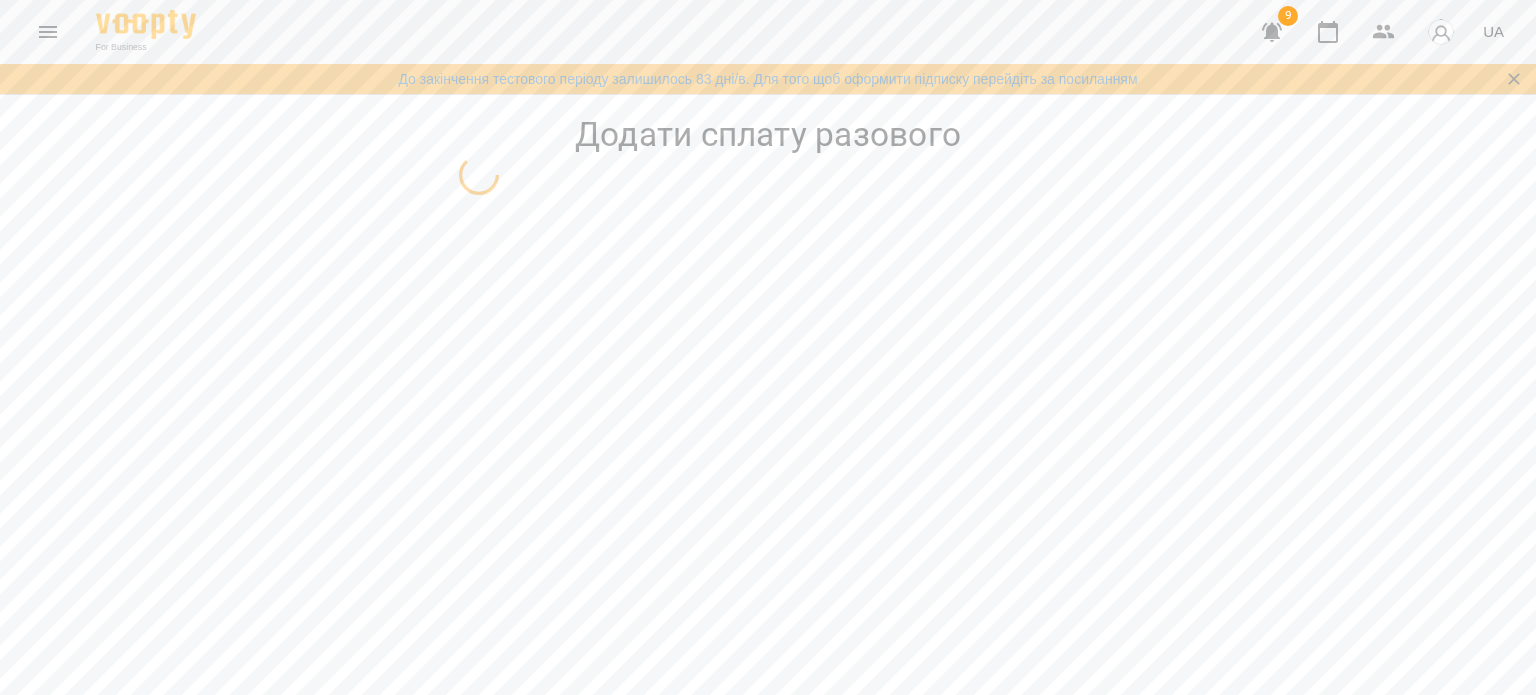 select on "**********" 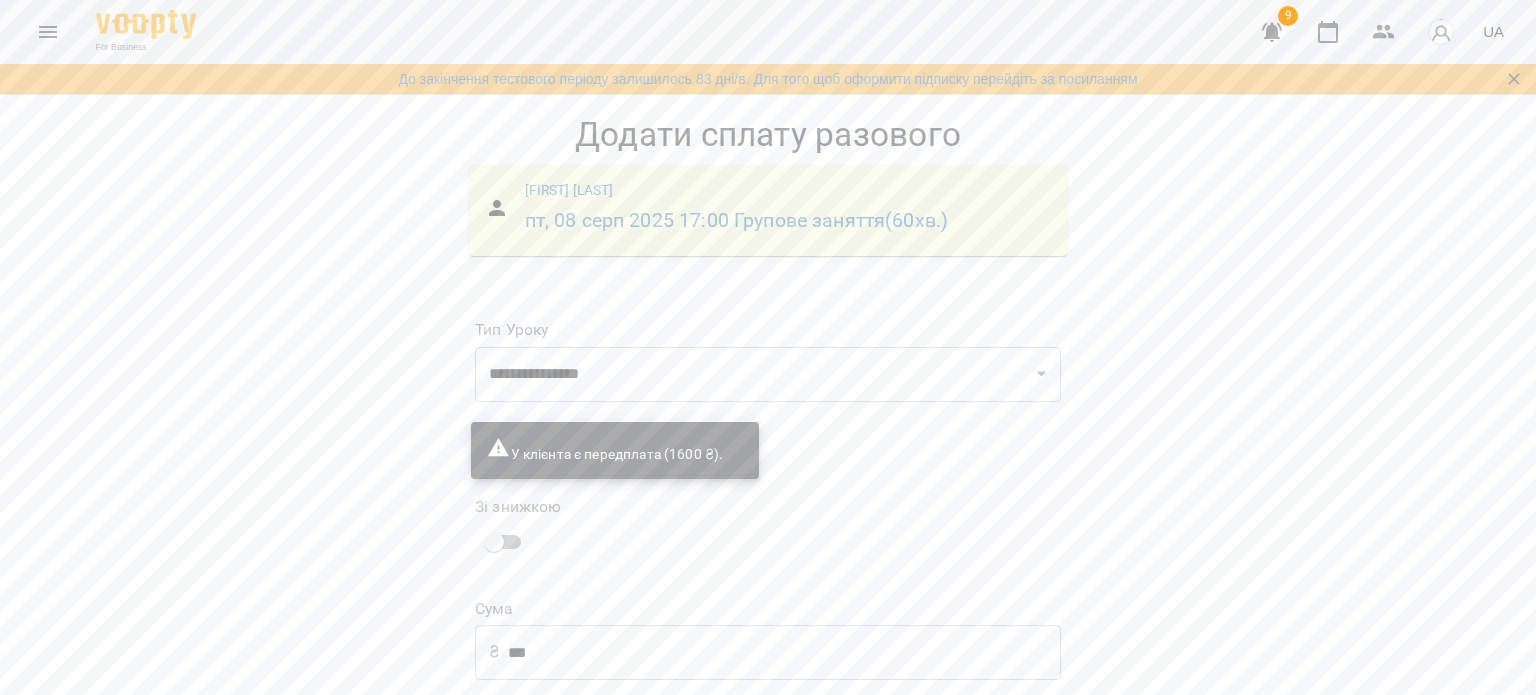 scroll, scrollTop: 137, scrollLeft: 0, axis: vertical 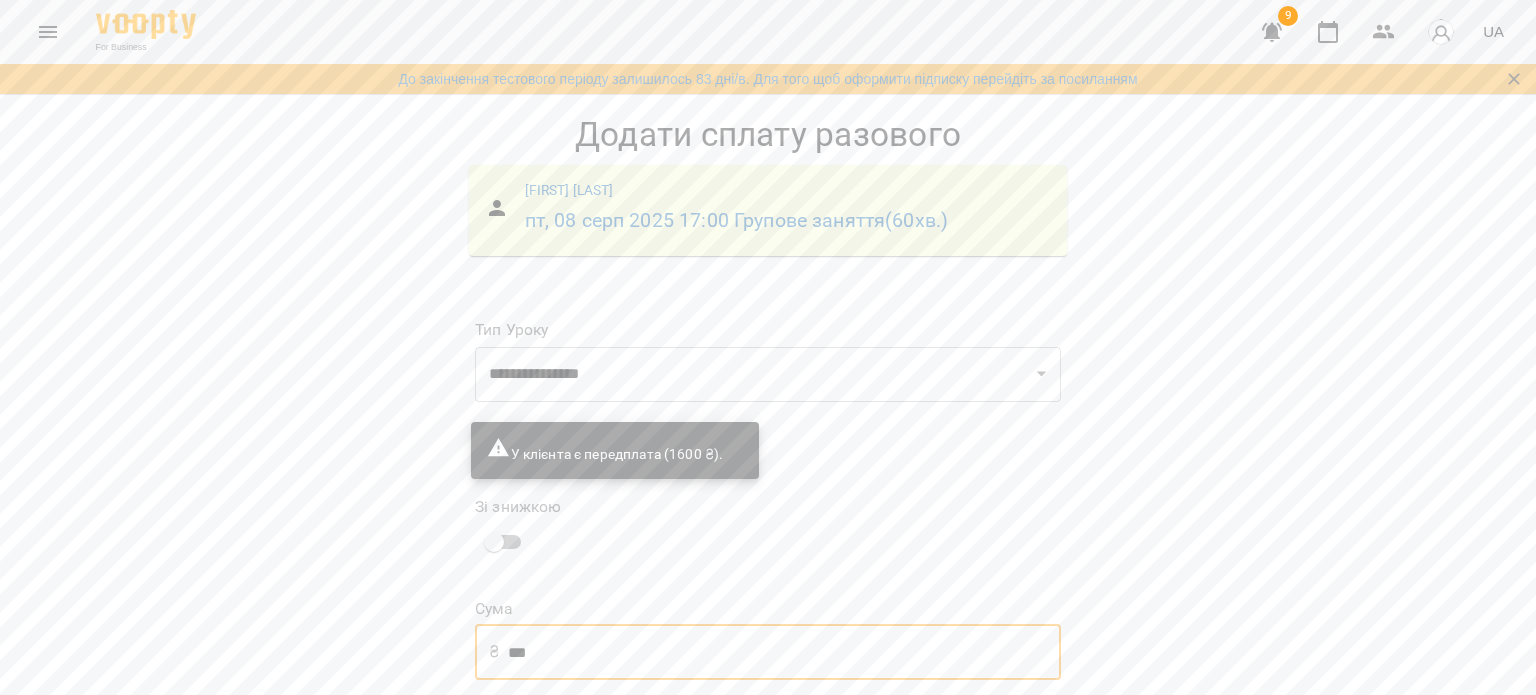 drag, startPoint x: 576, startPoint y: 518, endPoint x: 361, endPoint y: 537, distance: 215.8379 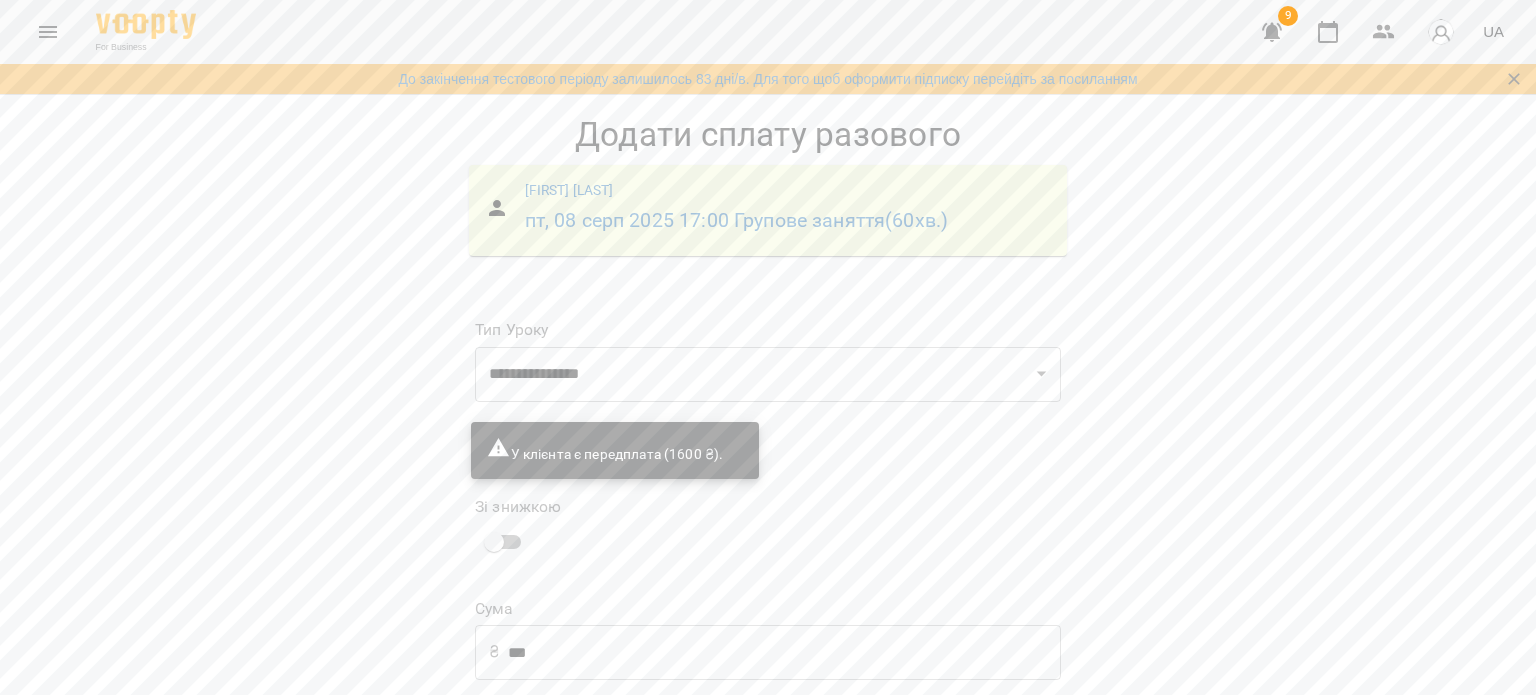 click on "Додати сплату разового" at bounding box center (934, 781) 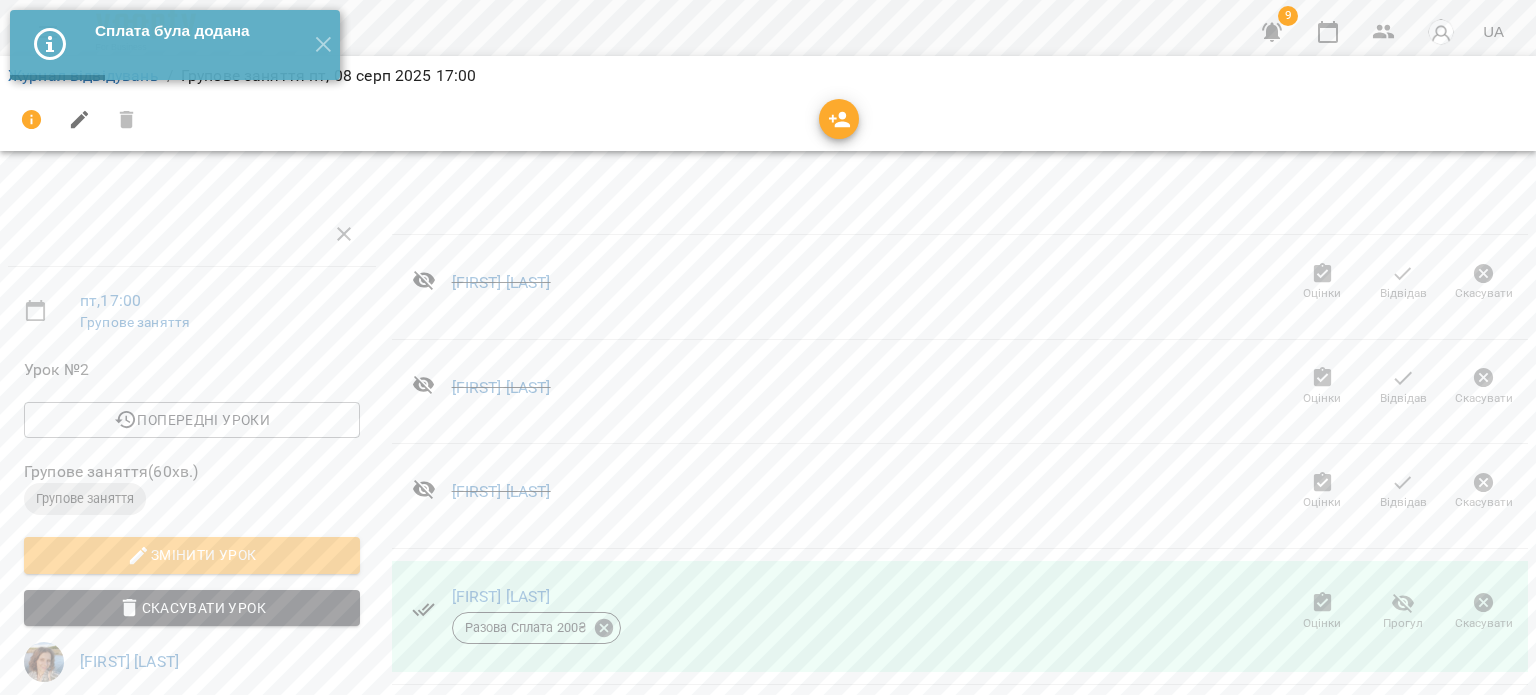 scroll, scrollTop: 300, scrollLeft: 0, axis: vertical 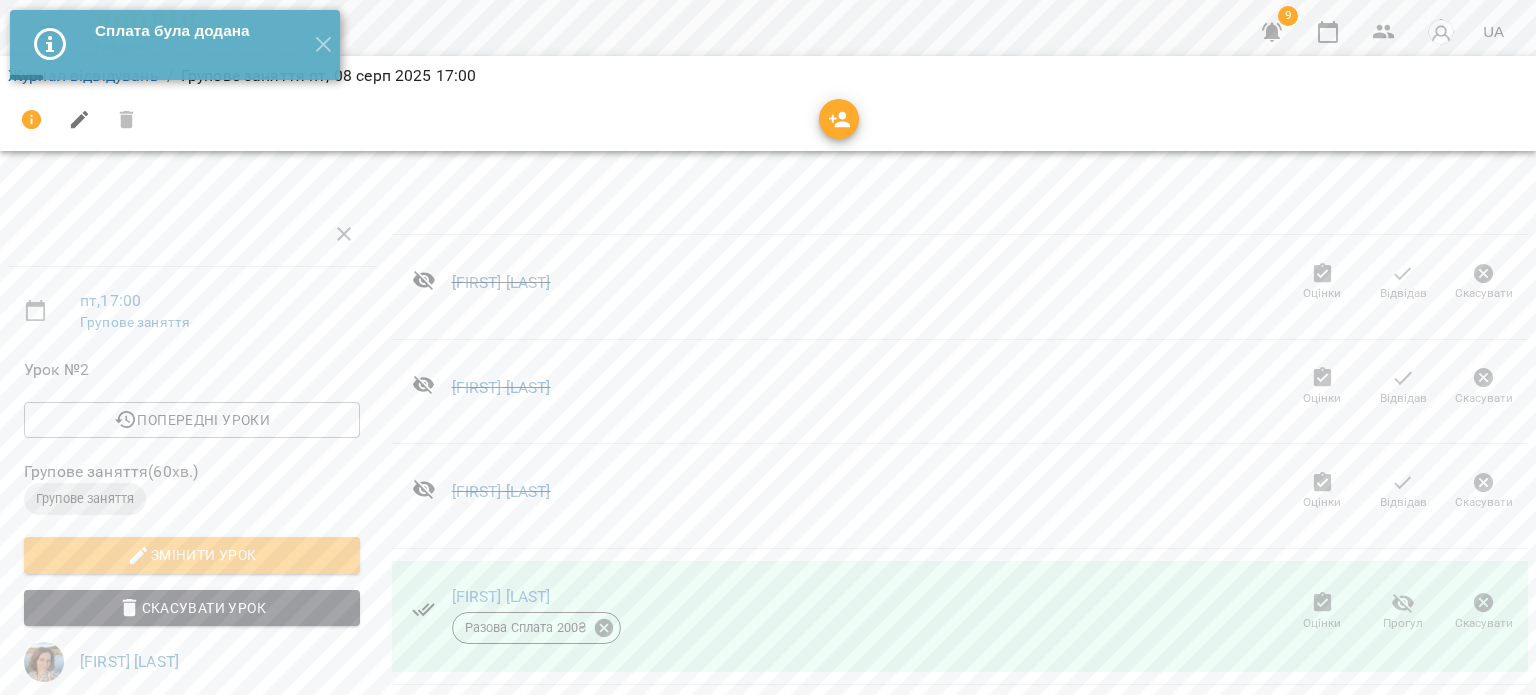 click 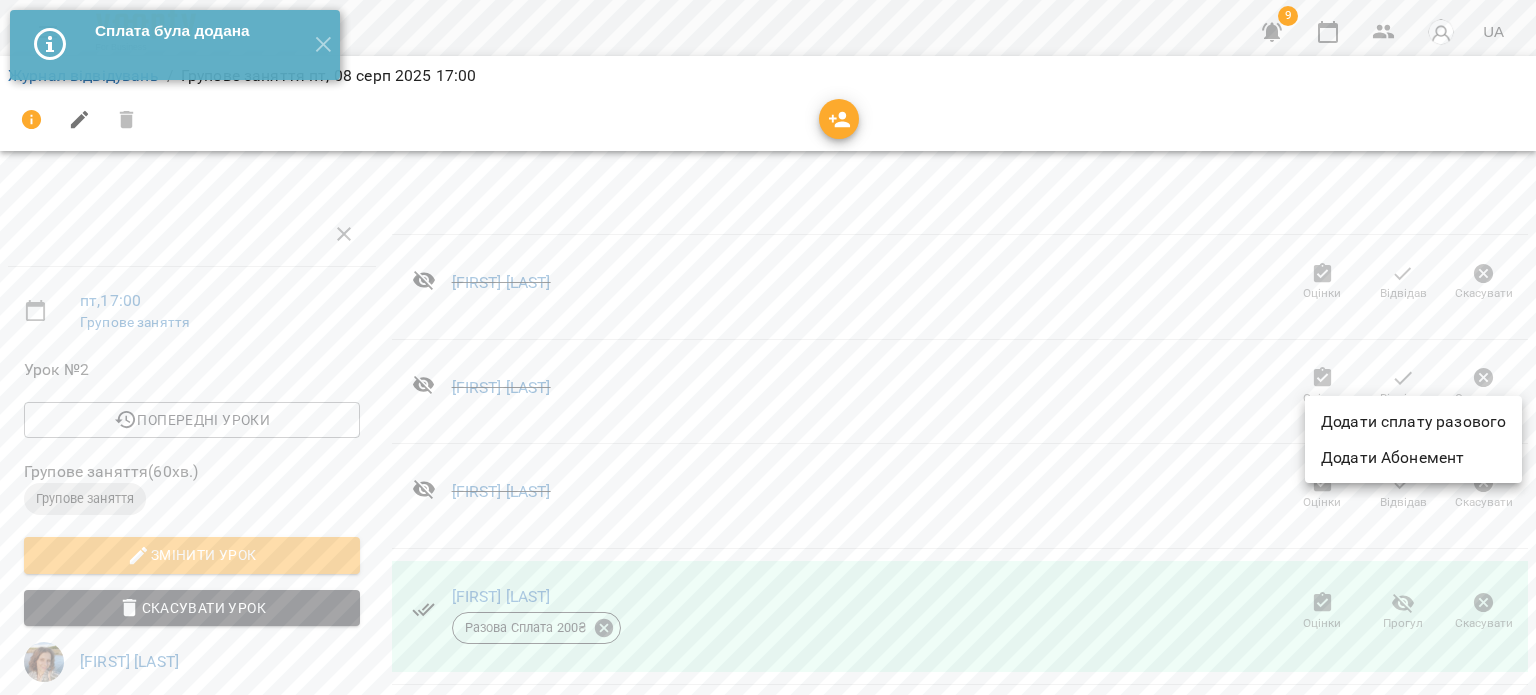 click on "Додати сплату разового" at bounding box center [1413, 422] 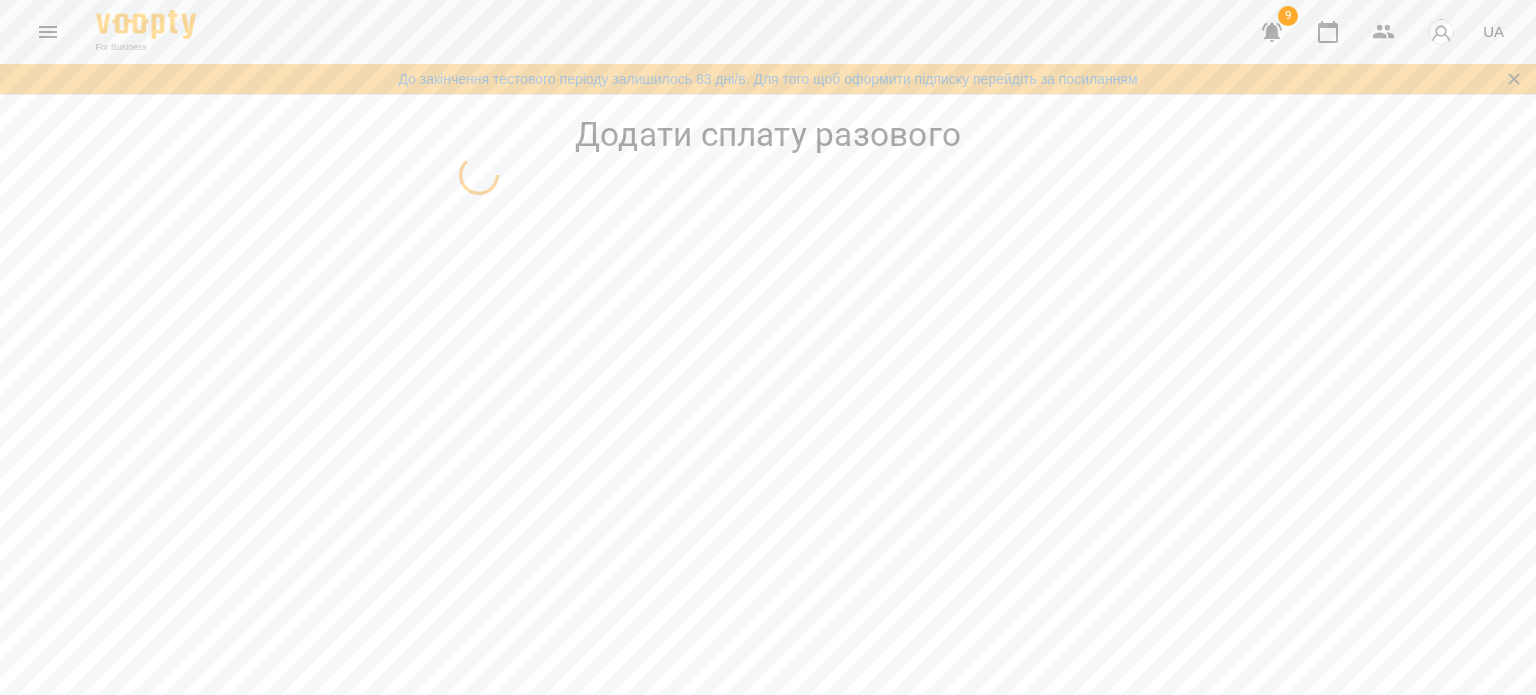 scroll, scrollTop: 0, scrollLeft: 0, axis: both 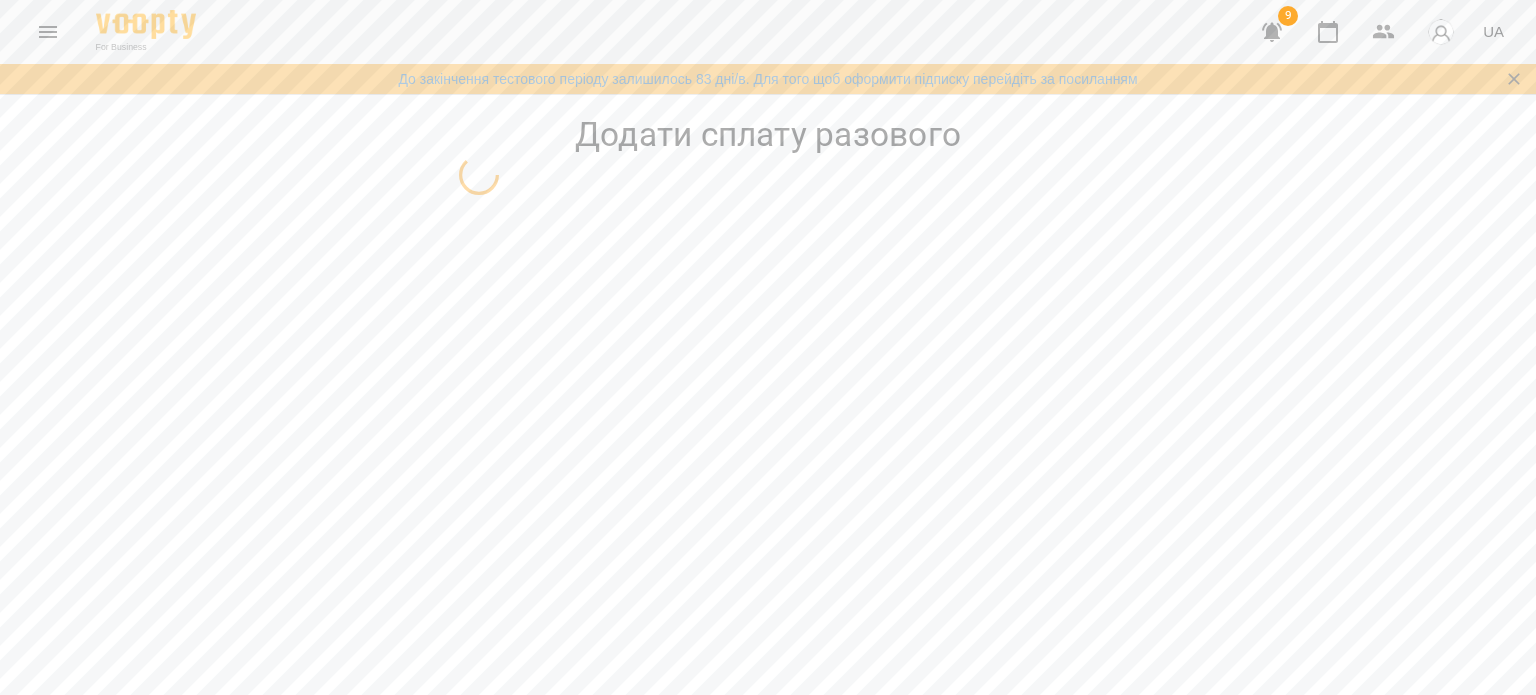 select on "**********" 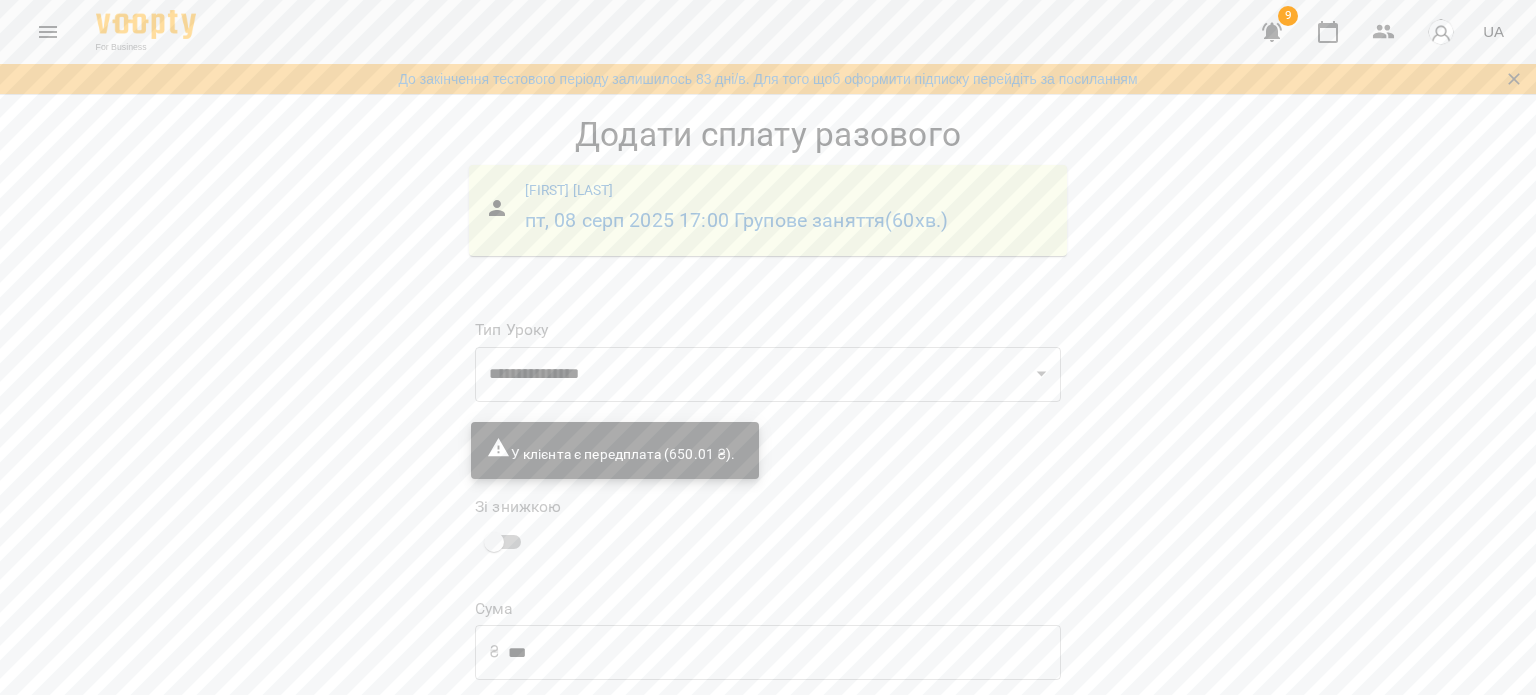scroll, scrollTop: 137, scrollLeft: 0, axis: vertical 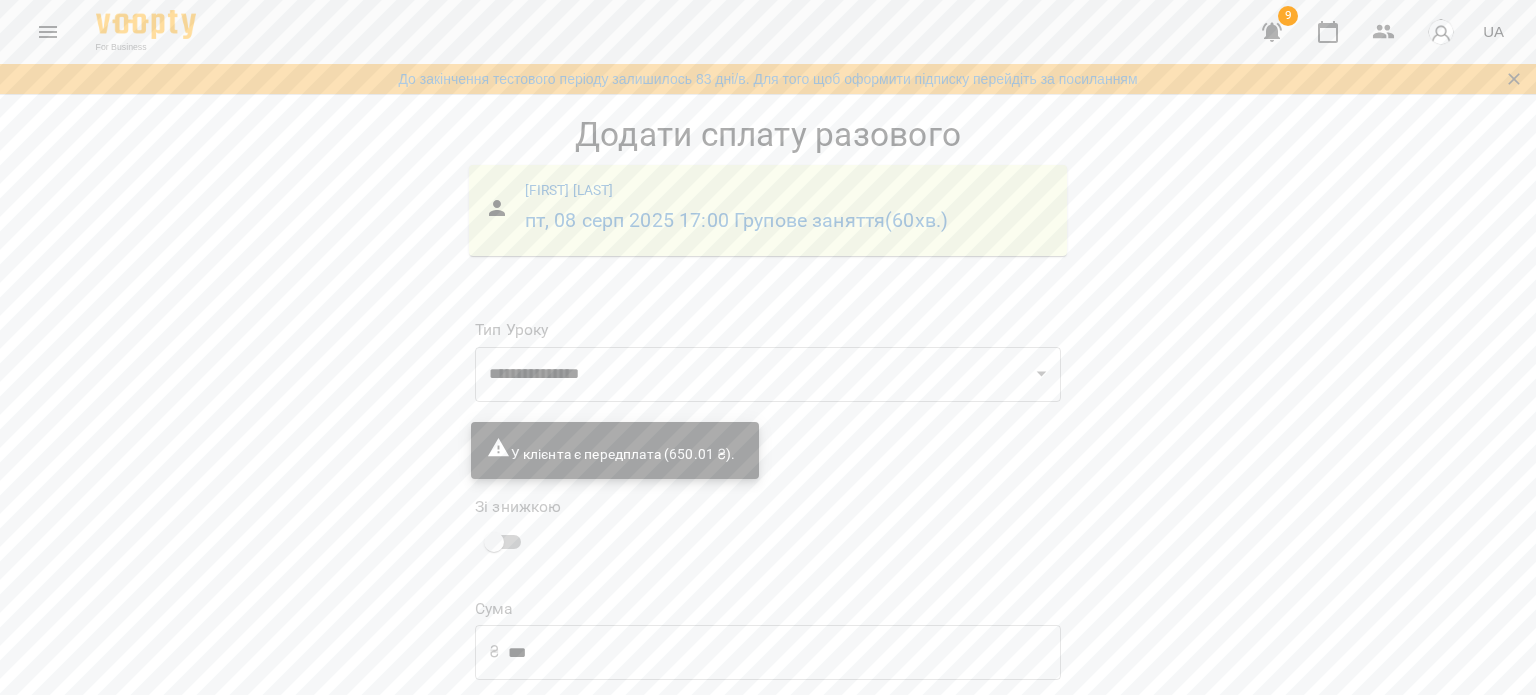 click on "***" at bounding box center (784, 652) 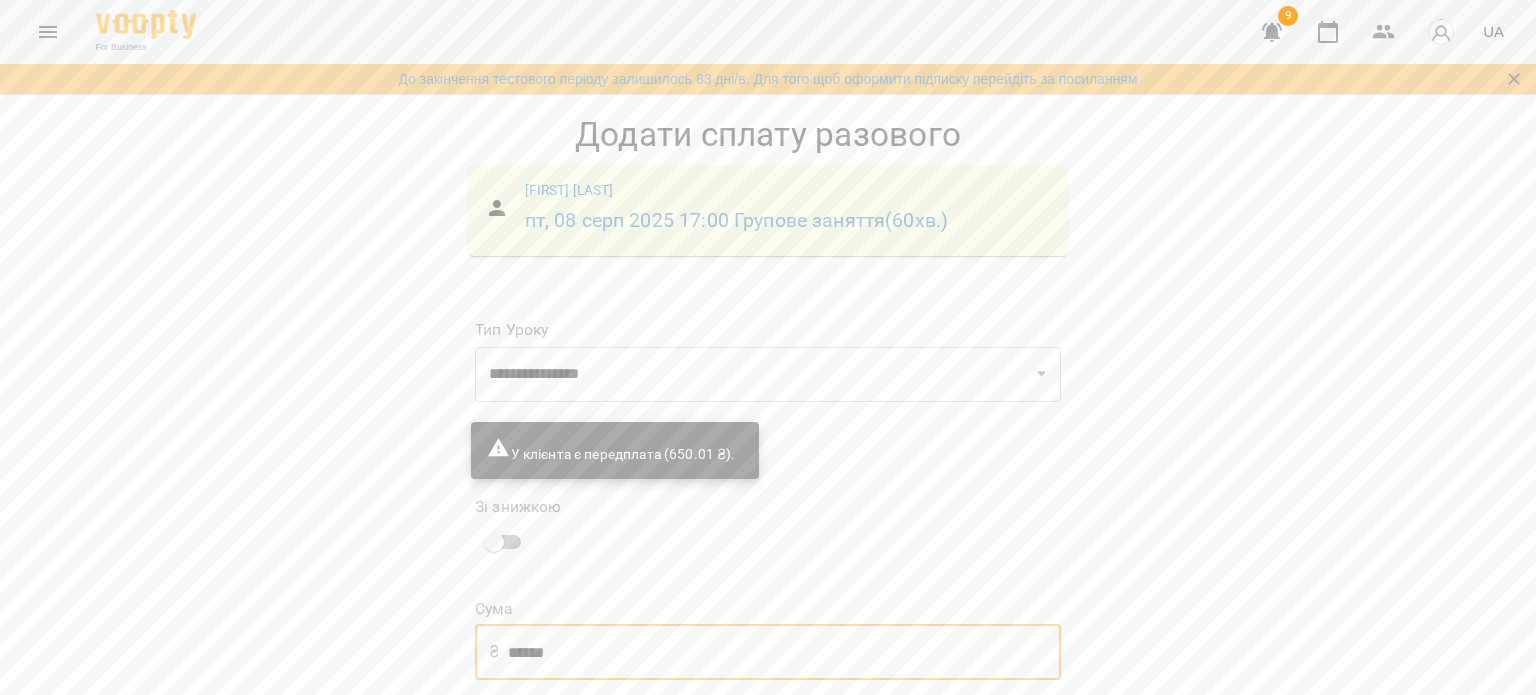 drag, startPoint x: 568, startPoint y: 503, endPoint x: 414, endPoint y: 501, distance: 154.01299 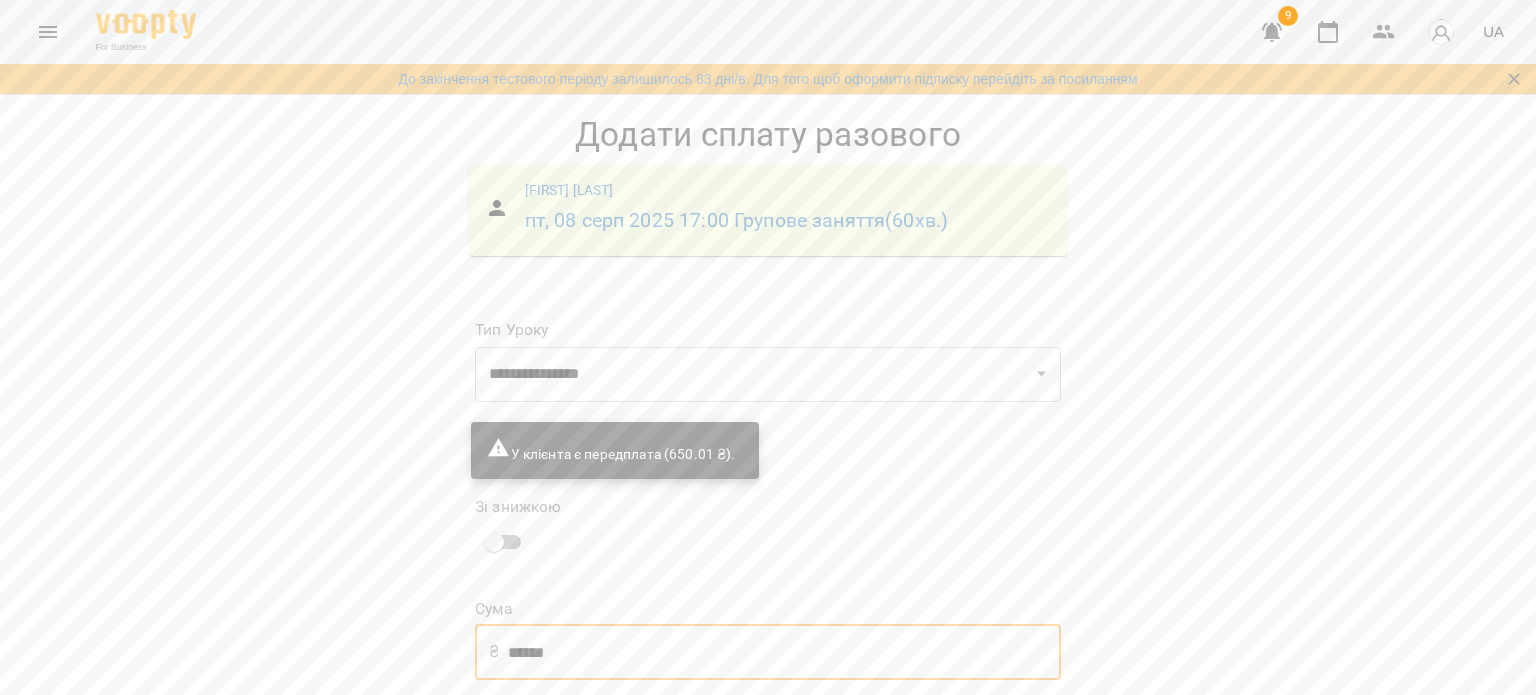 type on "******" 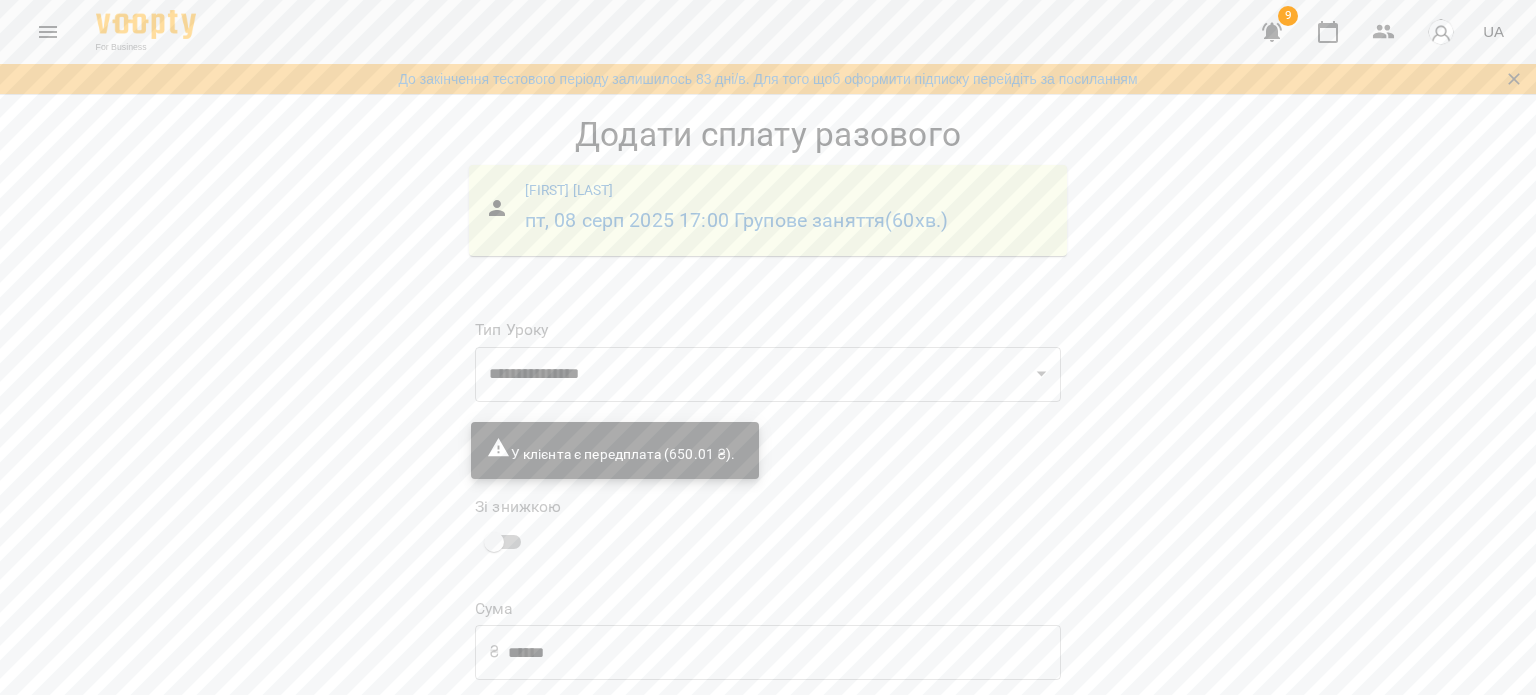 click on "Додати сплату разового" at bounding box center [934, 781] 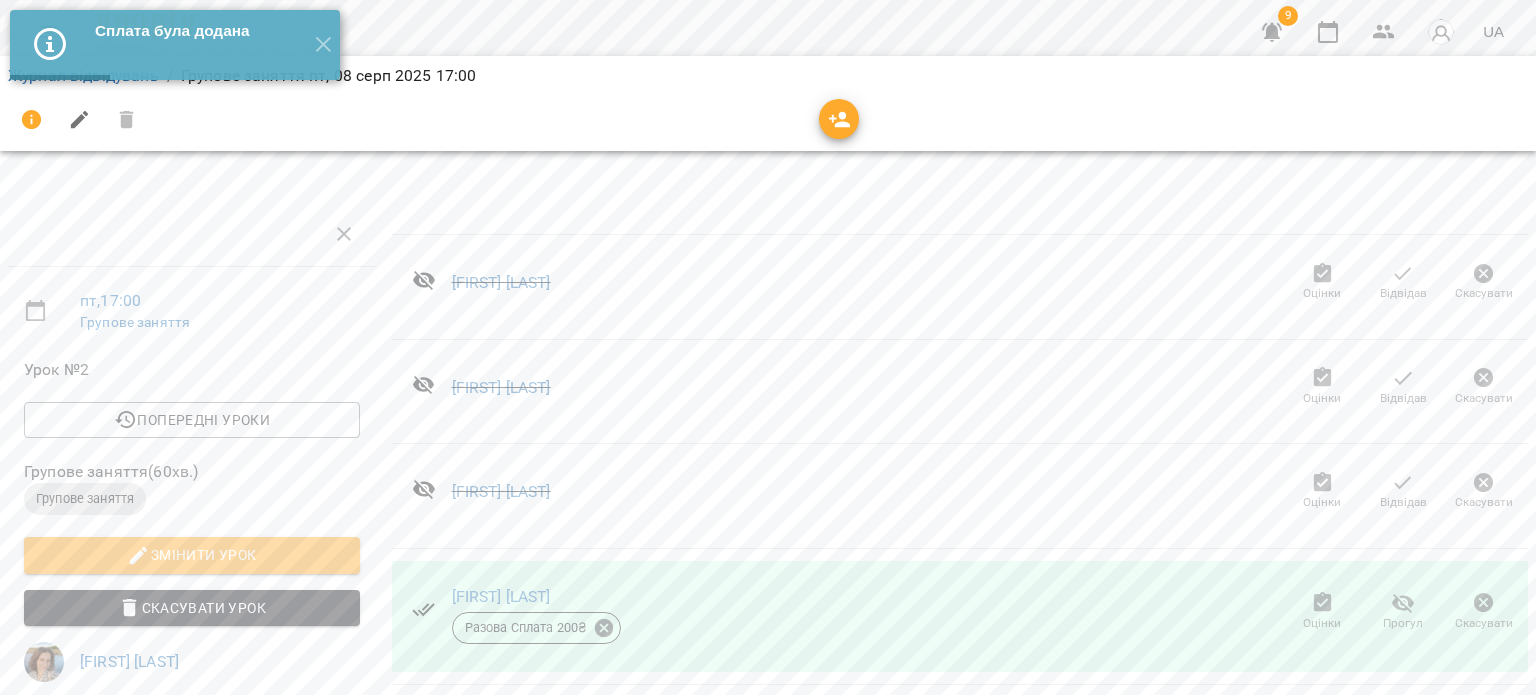 scroll, scrollTop: 400, scrollLeft: 0, axis: vertical 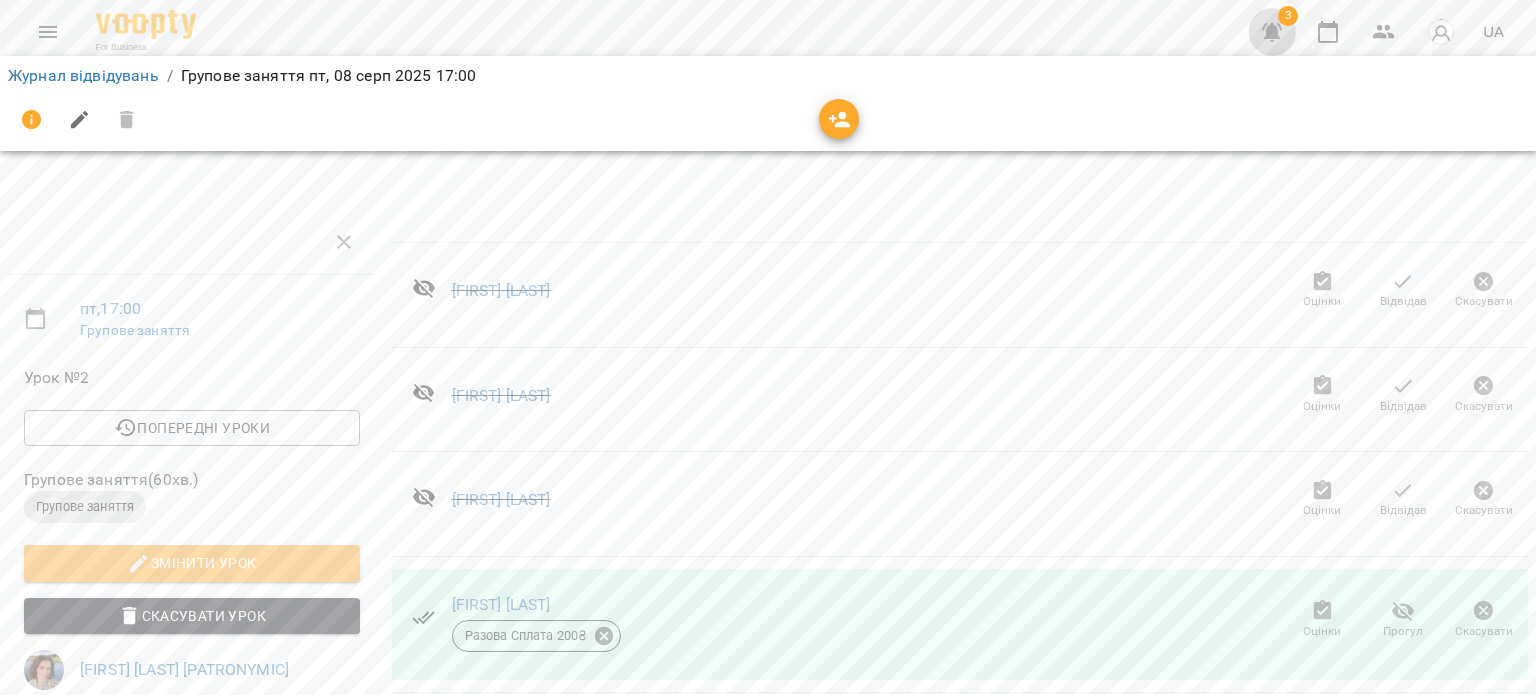 click 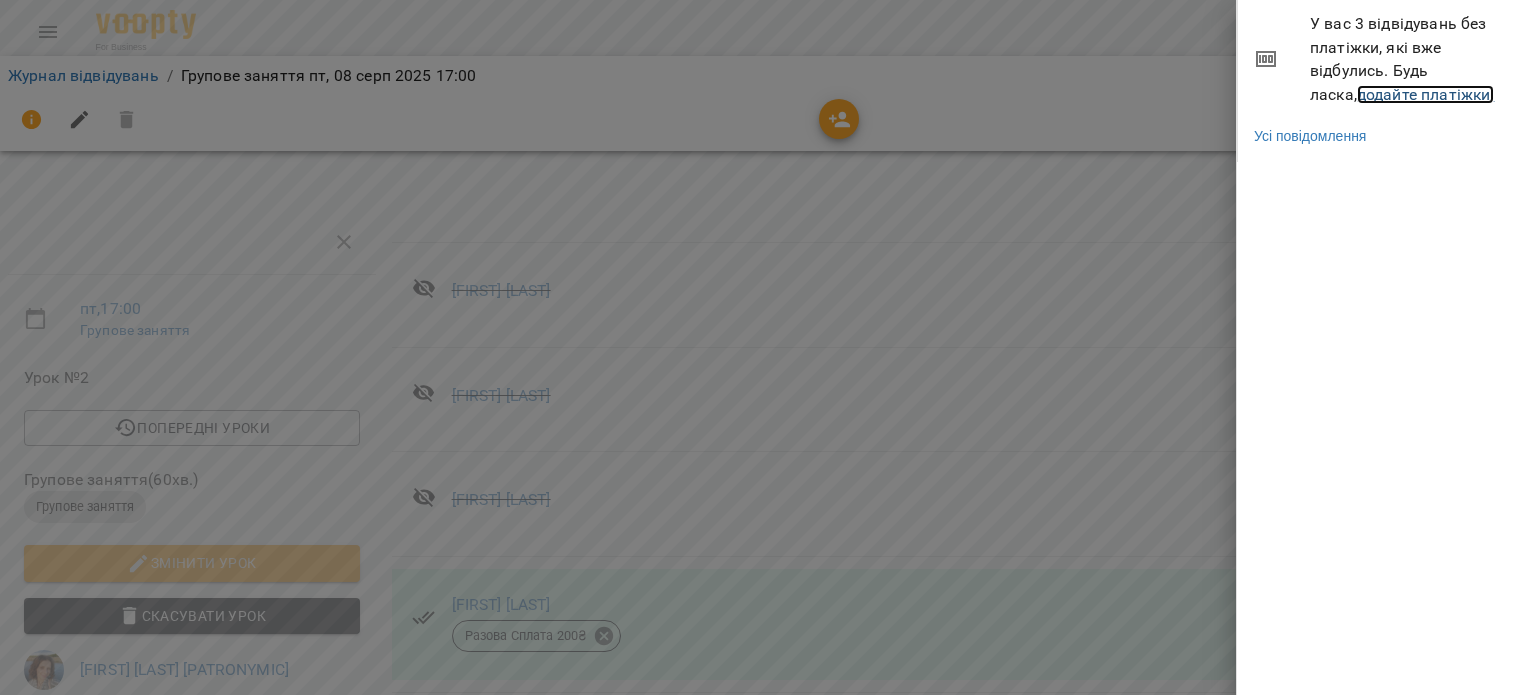 click on "додайте платіжки!" at bounding box center (1426, 94) 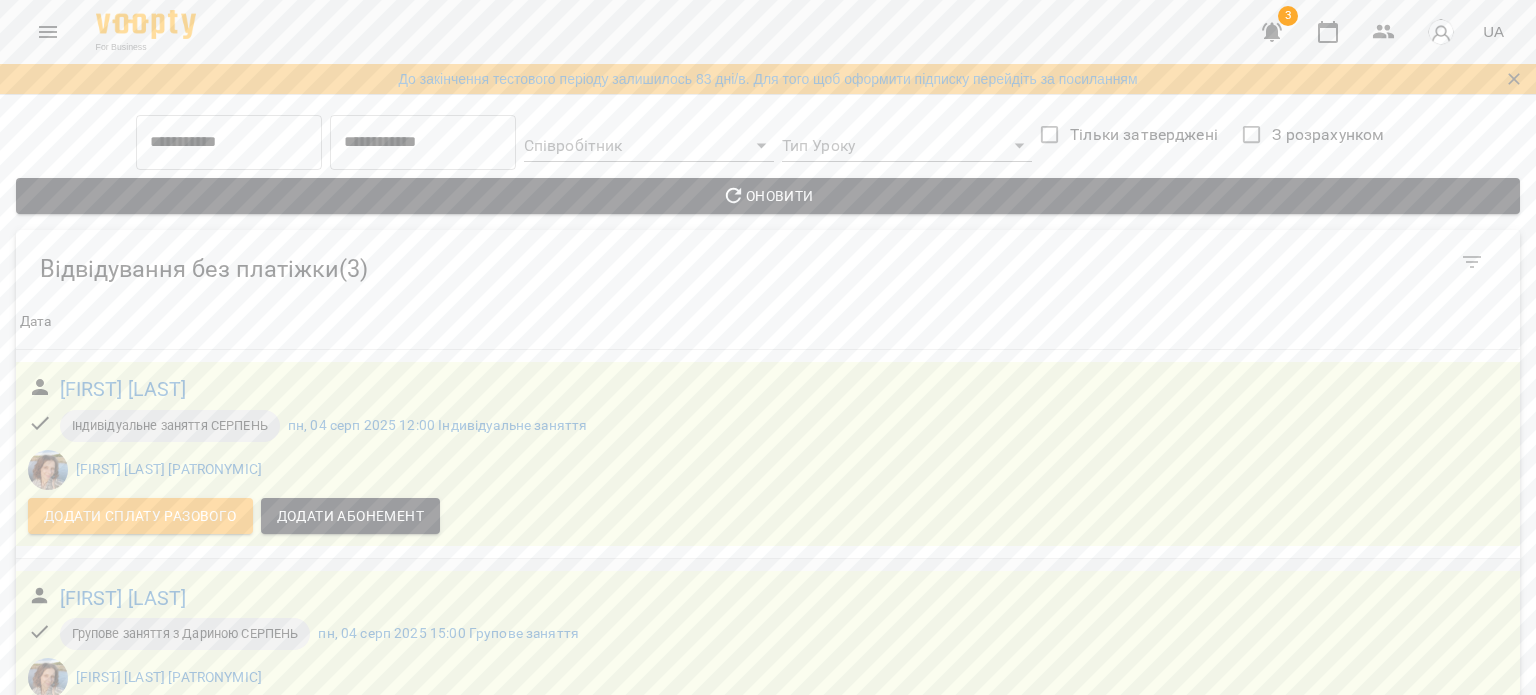 scroll, scrollTop: 95, scrollLeft: 0, axis: vertical 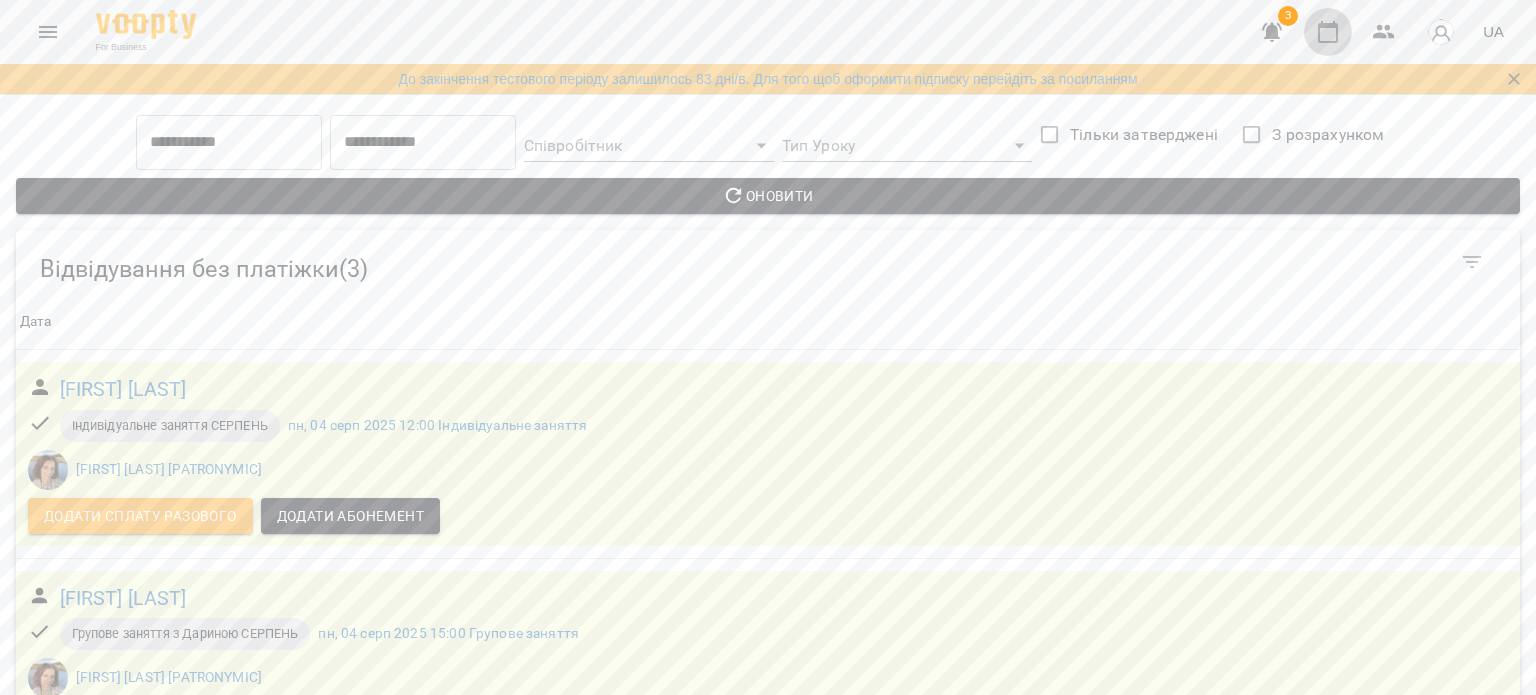 click 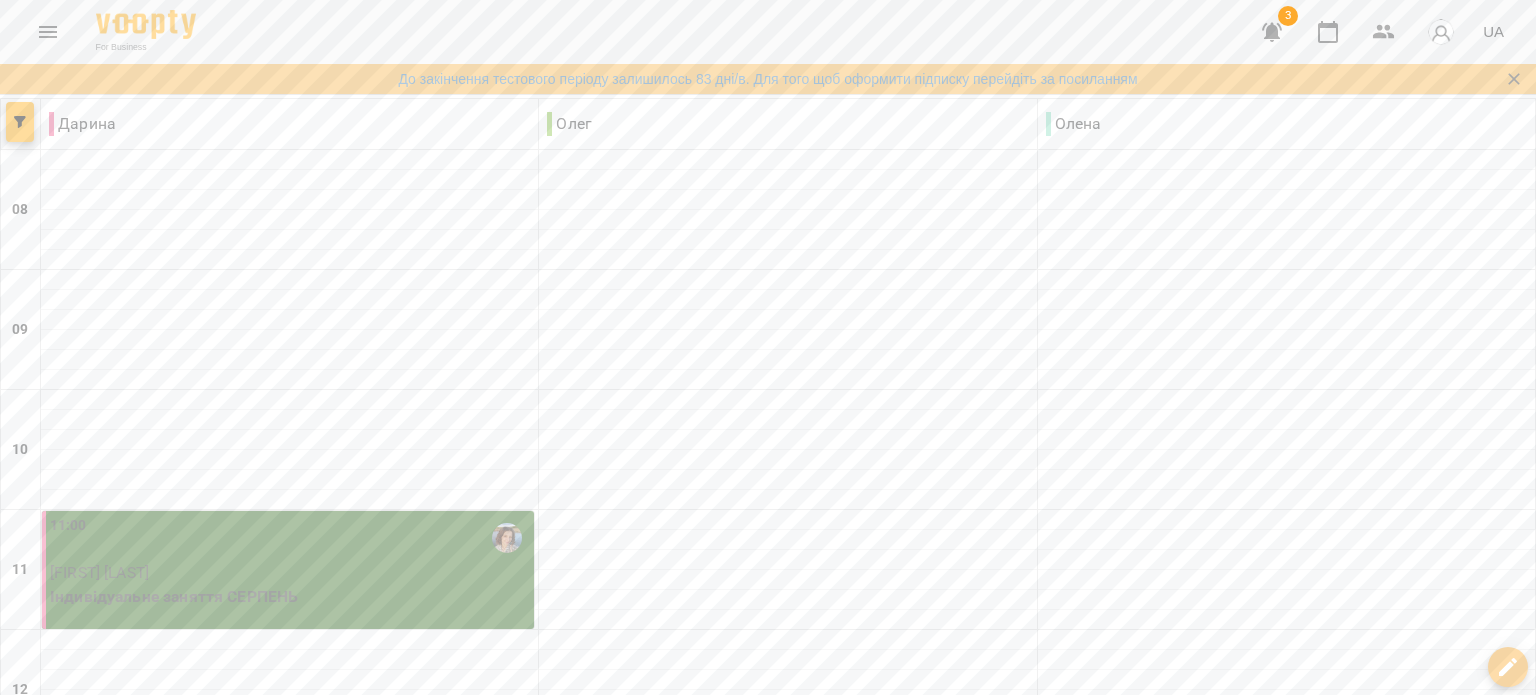 scroll, scrollTop: 100, scrollLeft: 0, axis: vertical 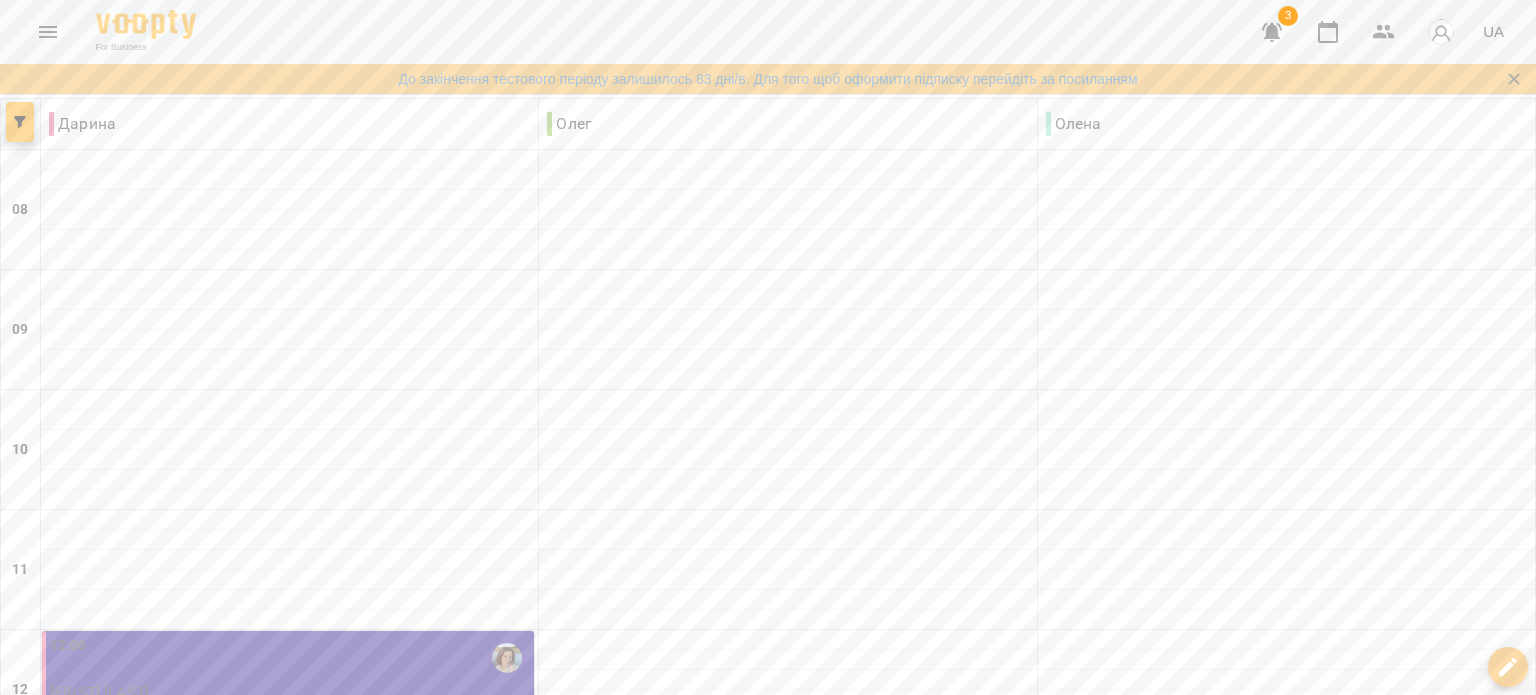 click on "12:00" at bounding box center [290, 658] 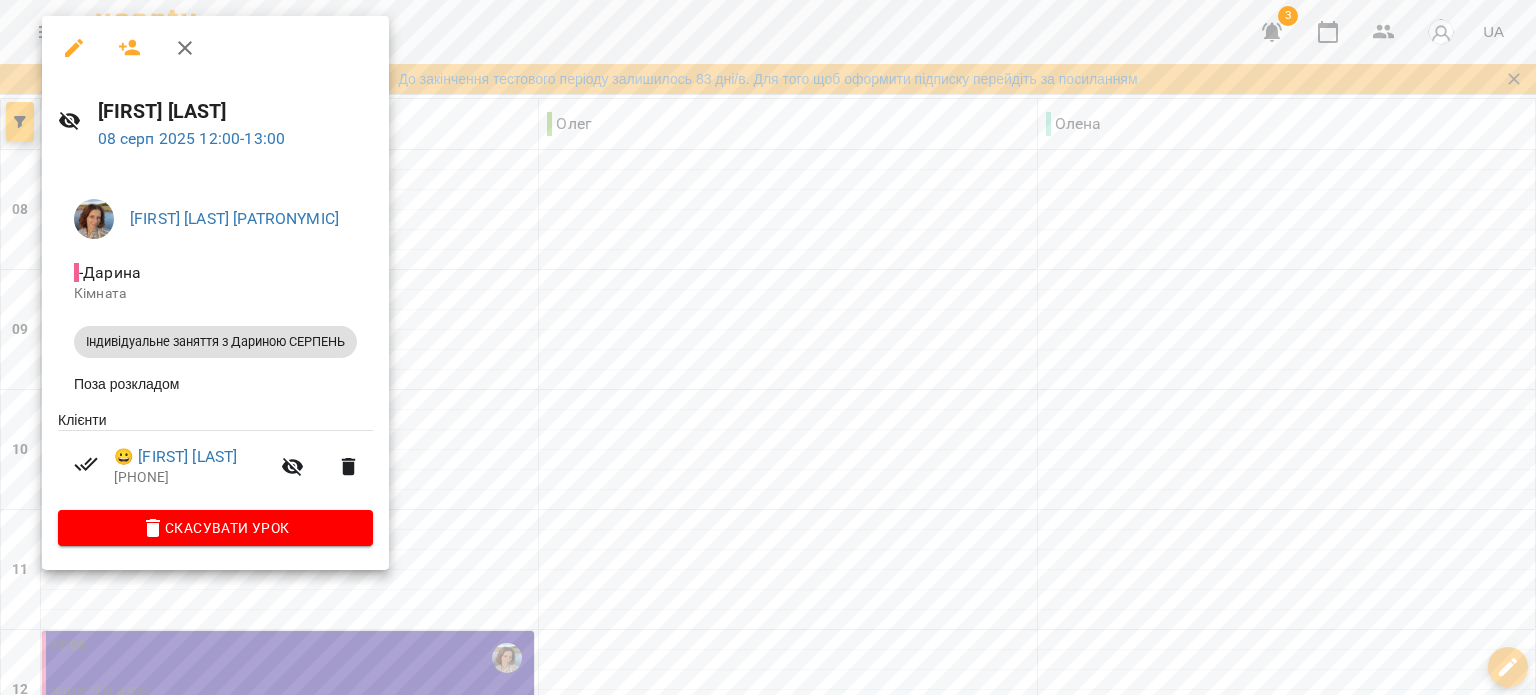 click at bounding box center [768, 347] 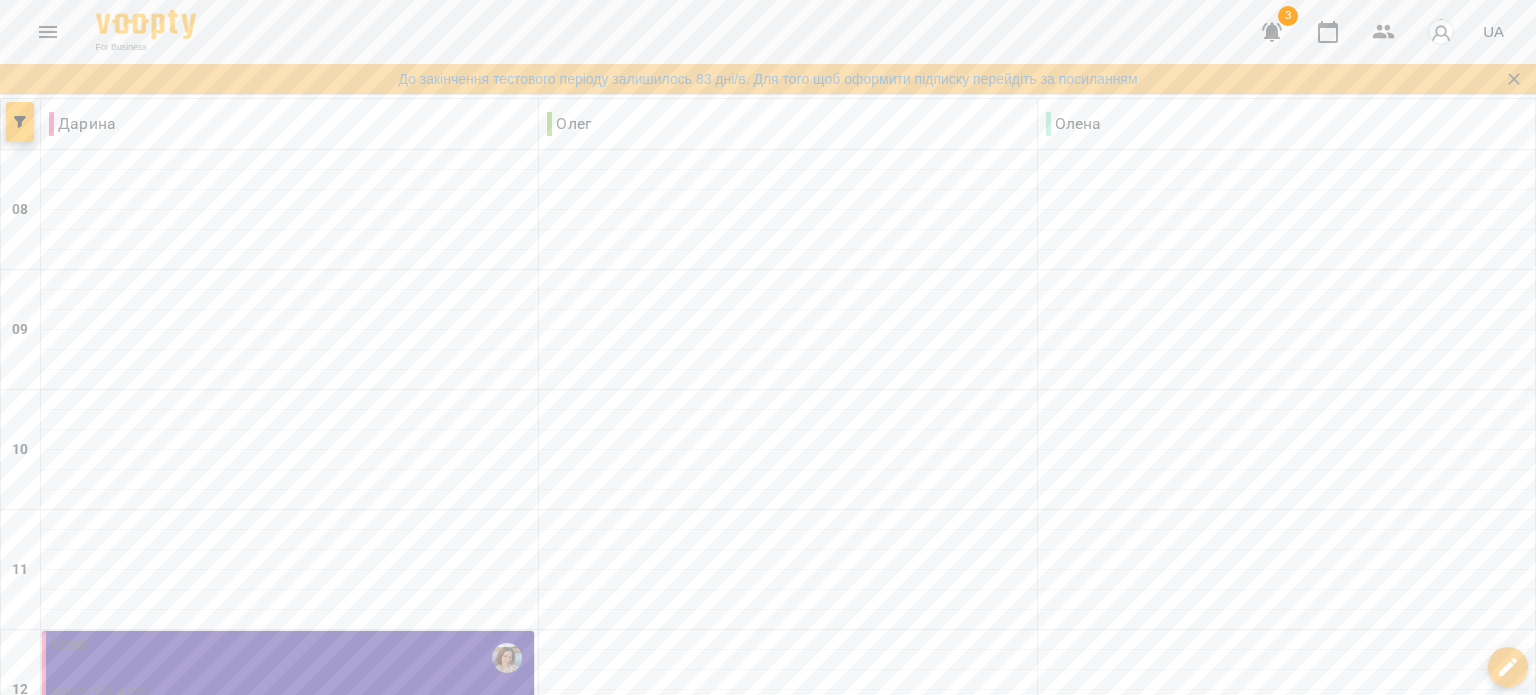 click on "чт" at bounding box center [678, 1616] 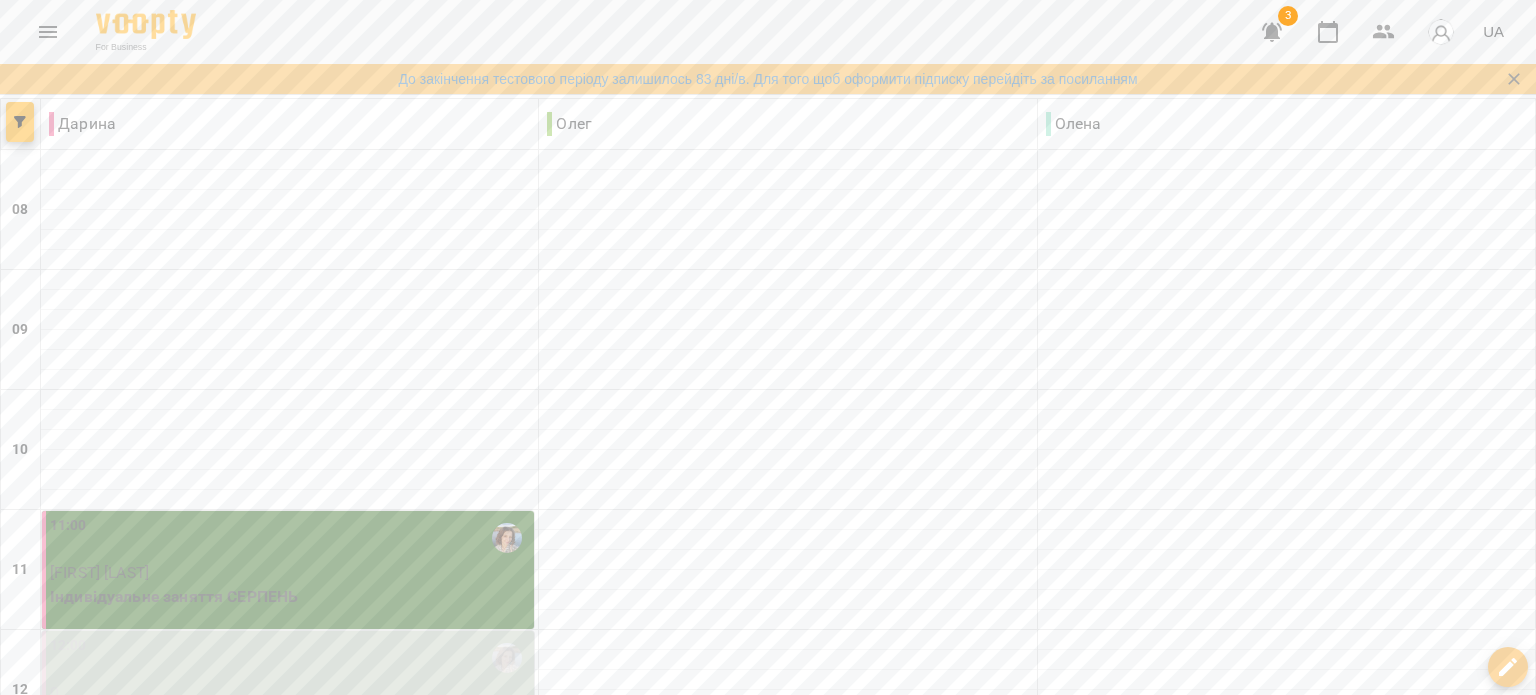 scroll, scrollTop: 400, scrollLeft: 0, axis: vertical 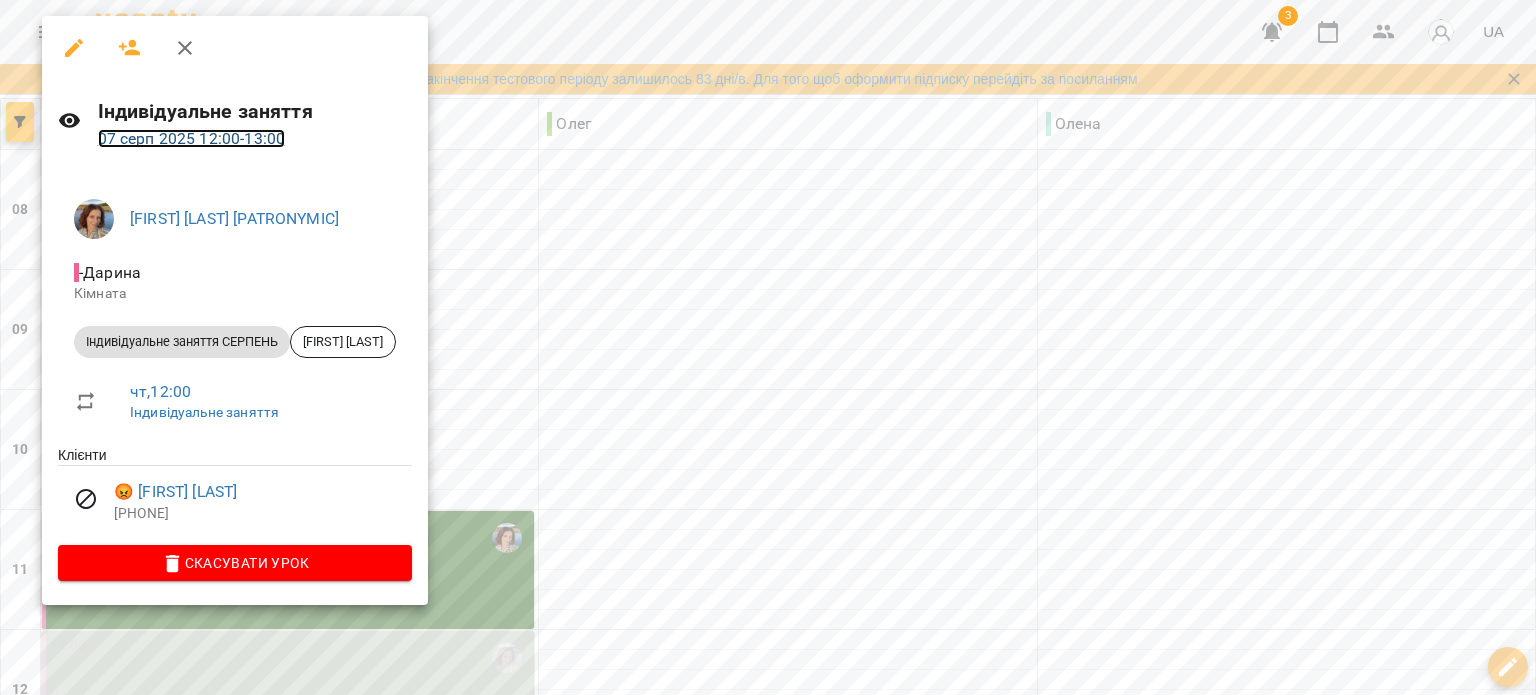 click on "07 серп 2025 12:00  -  13:00" at bounding box center [192, 138] 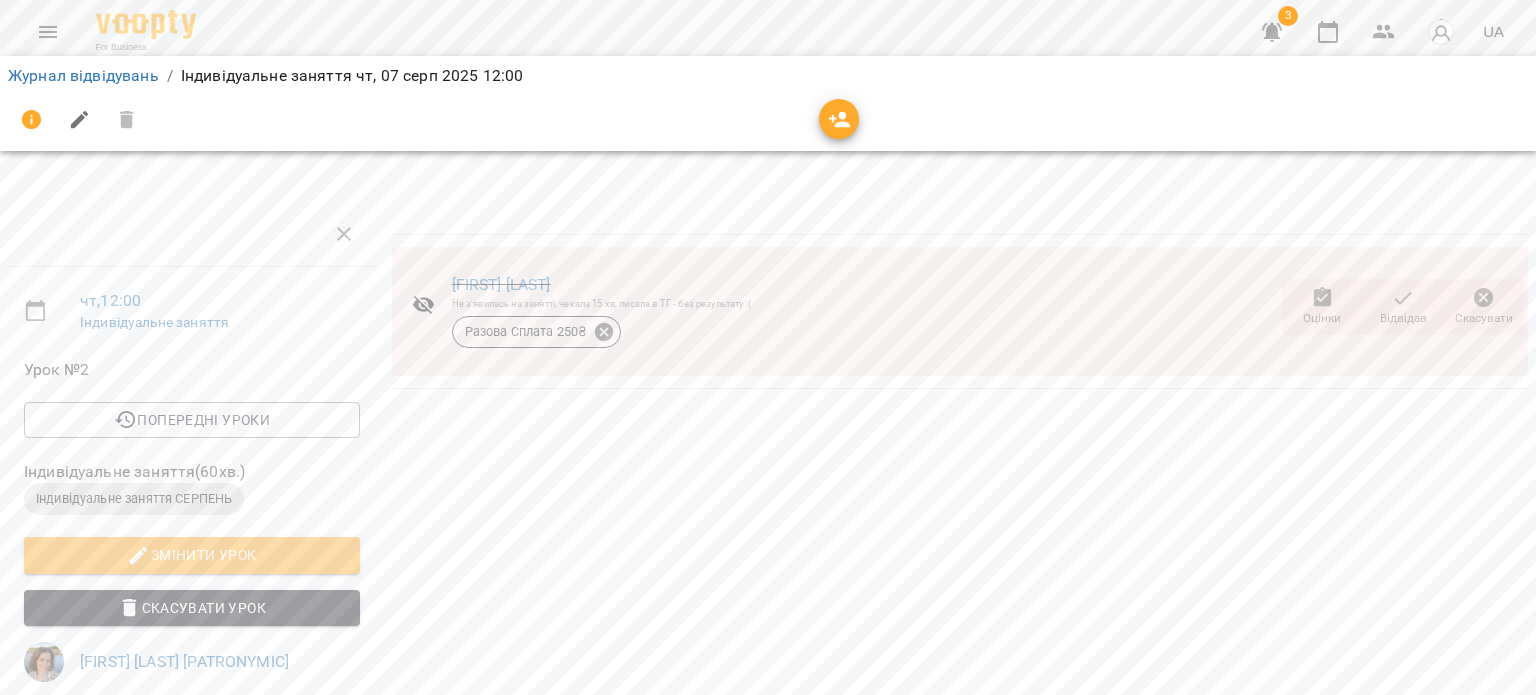 scroll, scrollTop: 0, scrollLeft: 0, axis: both 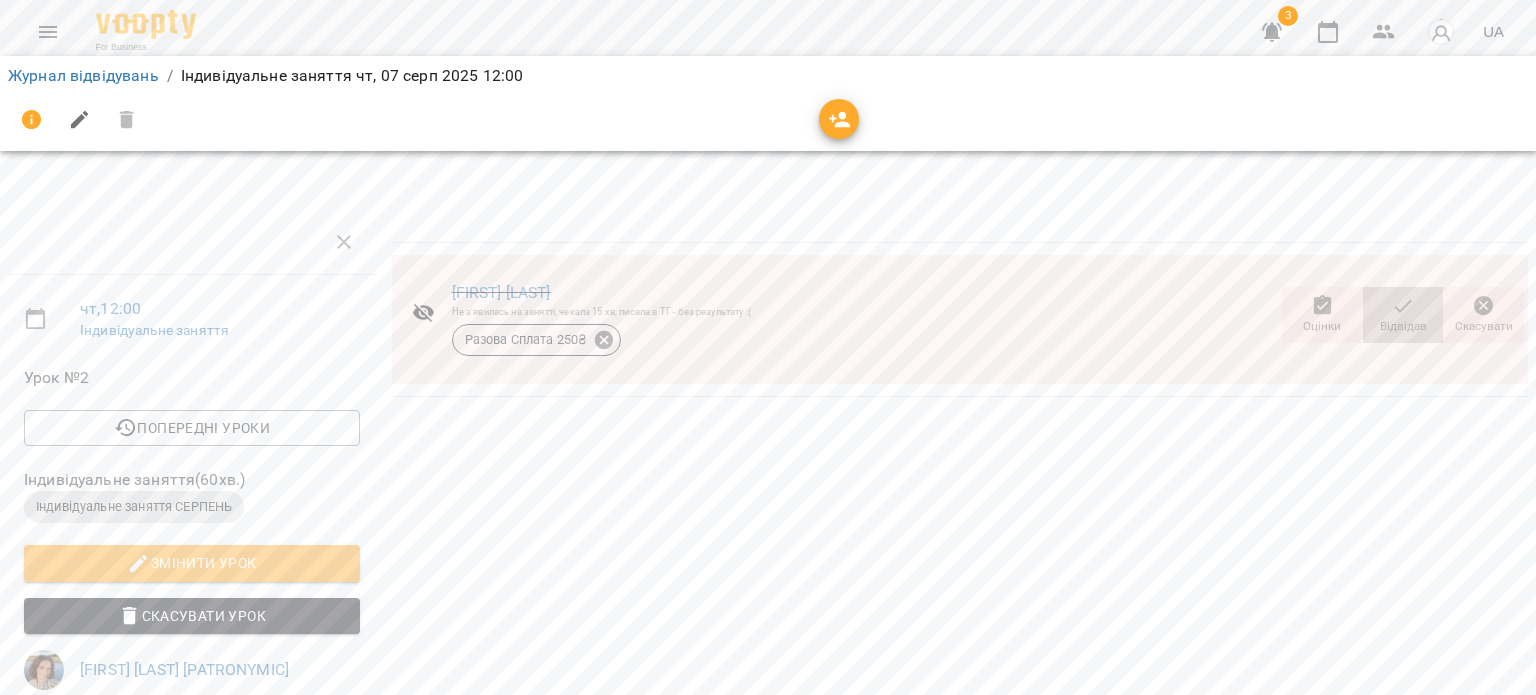 click 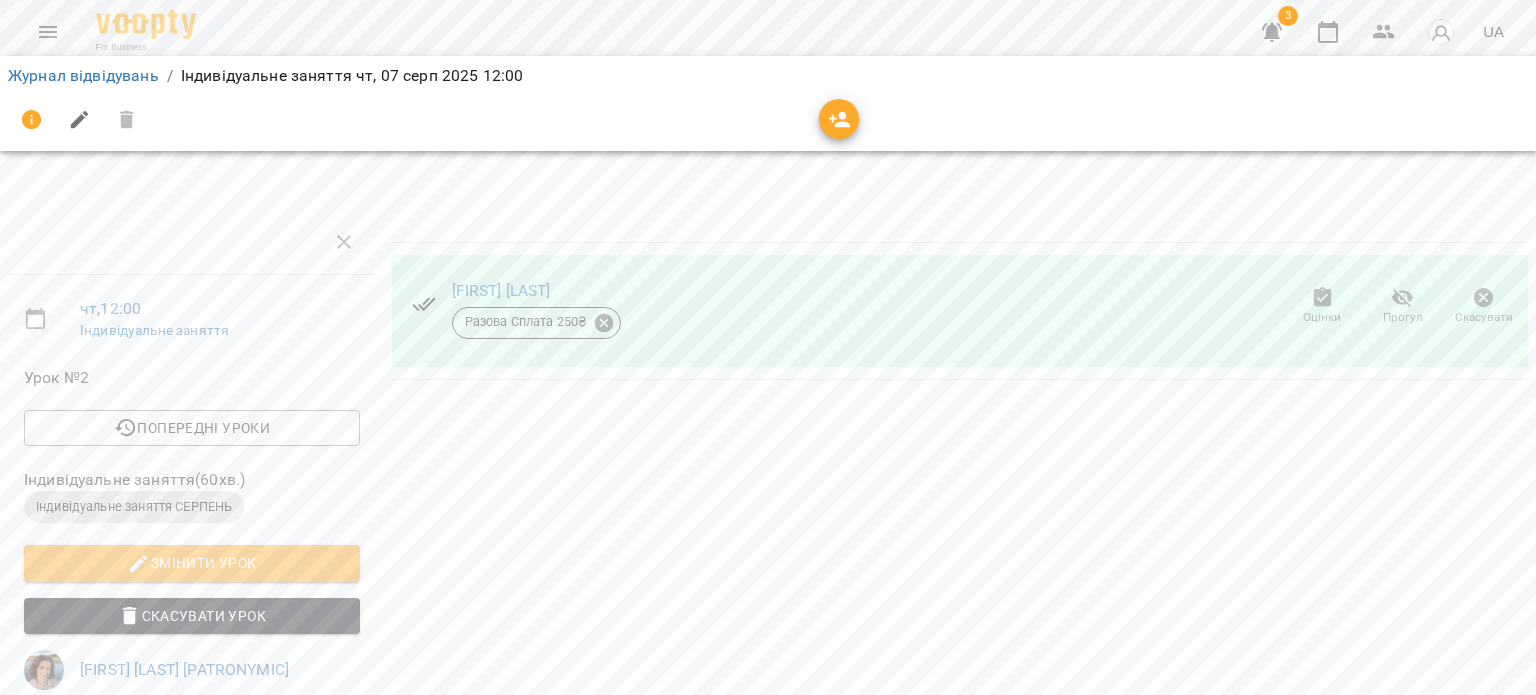 click on "Кондратовець Кіра Разова Сплата   250 ₴" at bounding box center (537, 307) 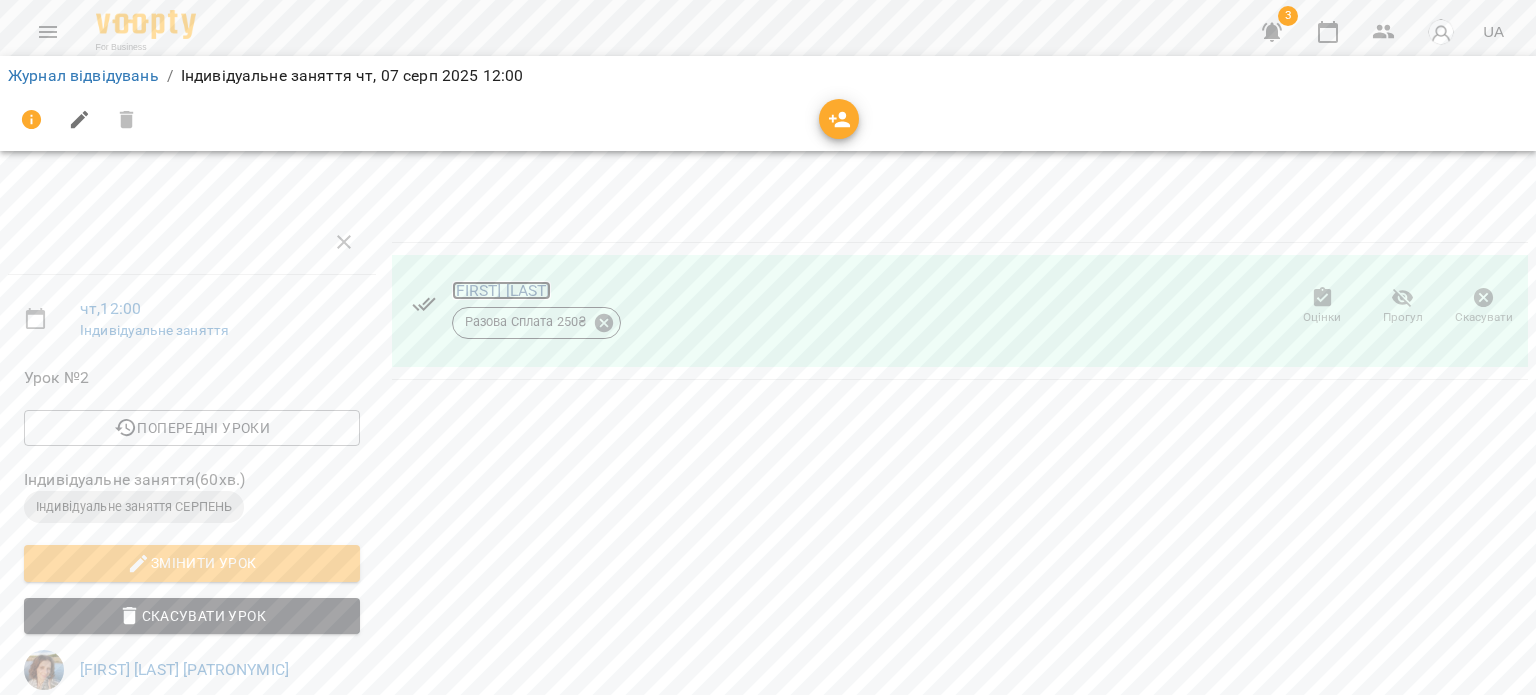 click on "[FIRST] [LAST]" at bounding box center [501, 290] 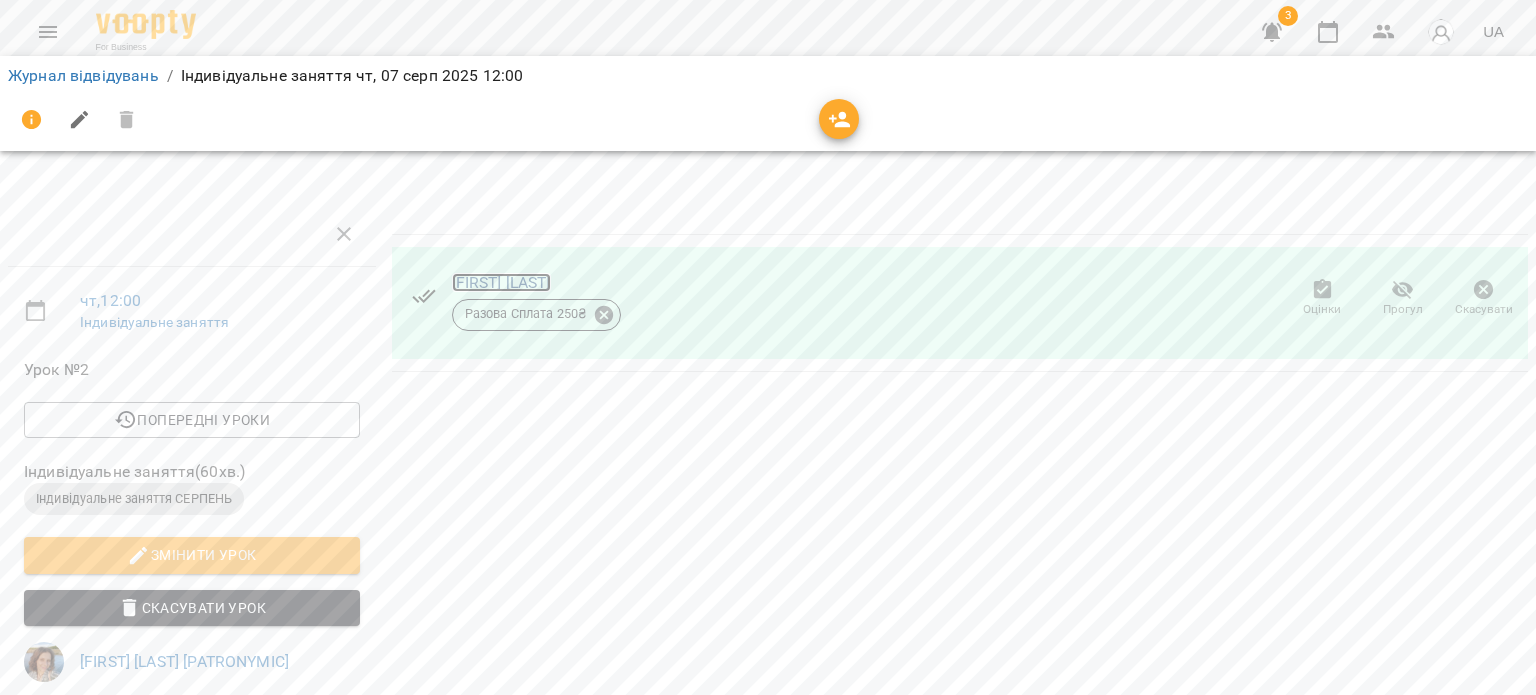 scroll, scrollTop: 43, scrollLeft: 0, axis: vertical 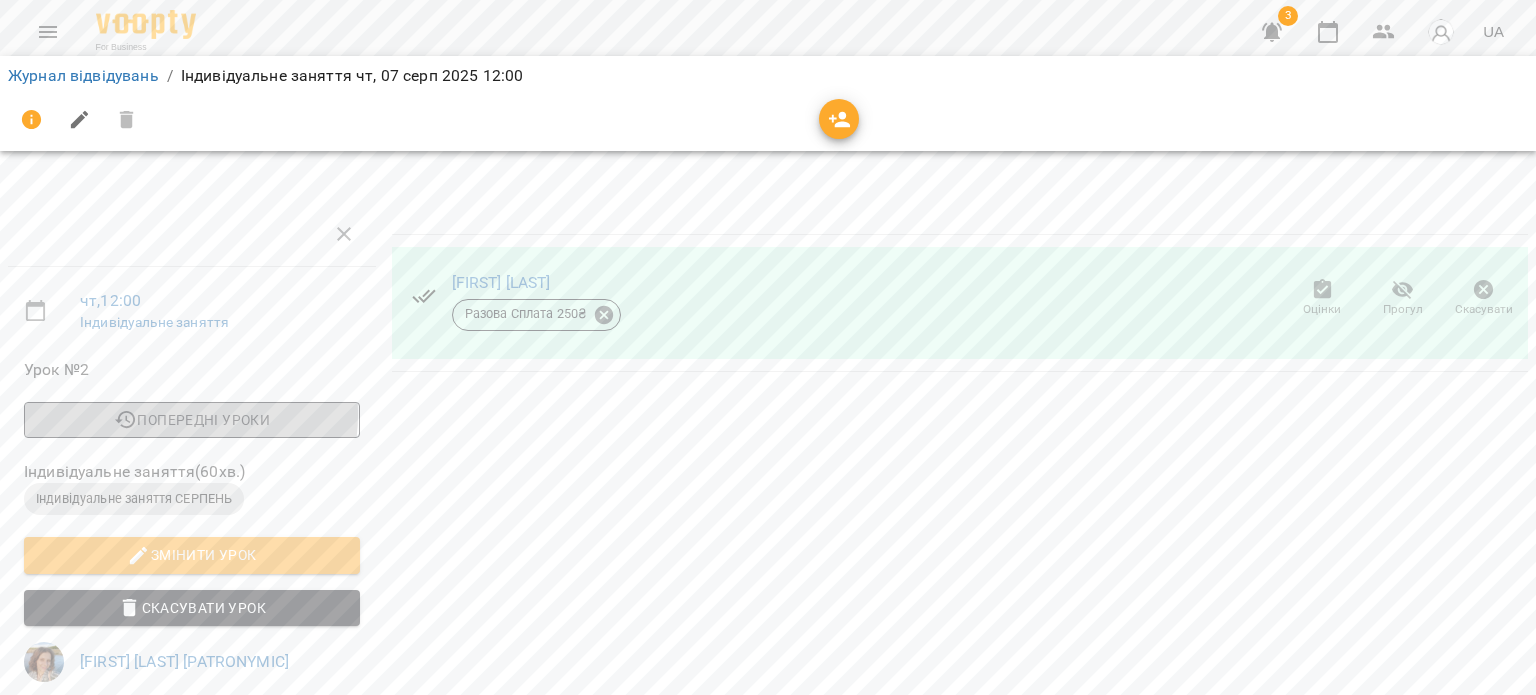 click on "Попередні уроки" at bounding box center [192, 420] 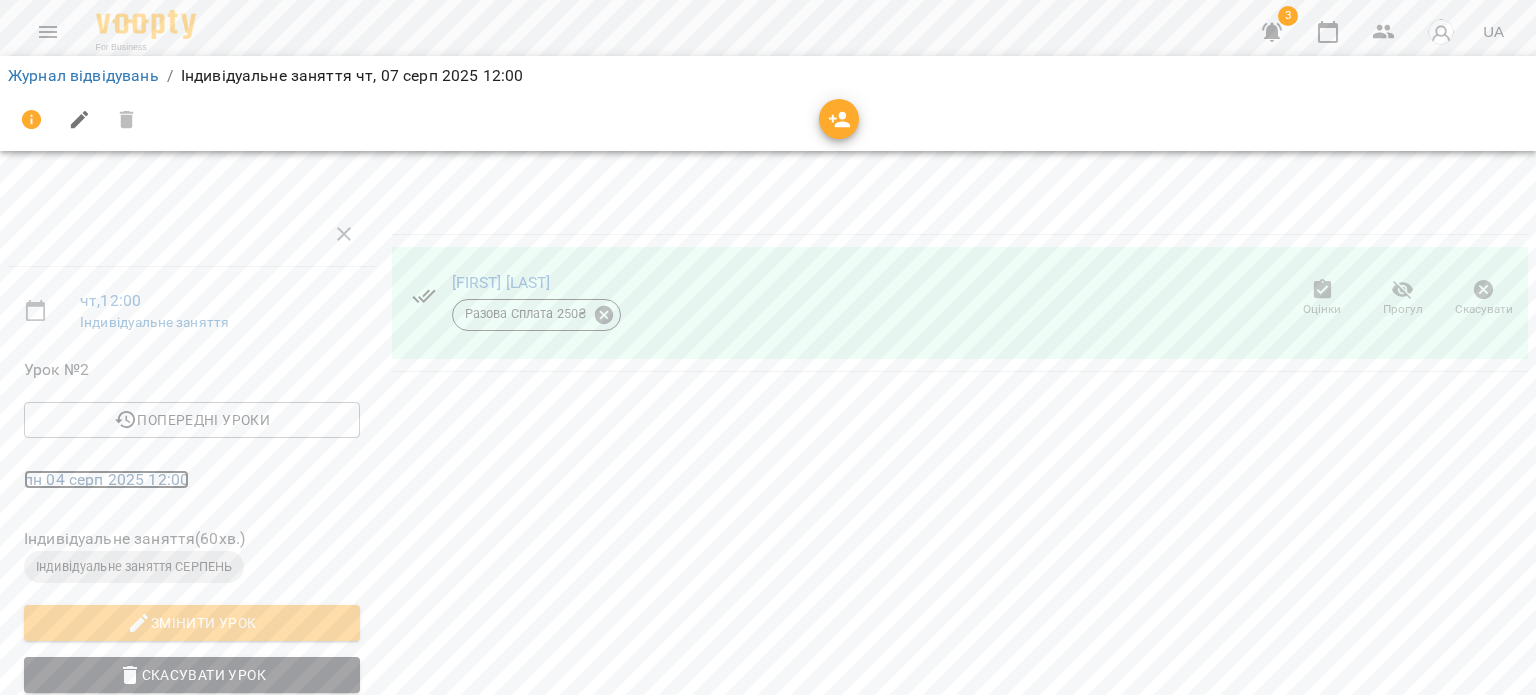 click on "пн 04 серп 2025 12:00" at bounding box center [106, 479] 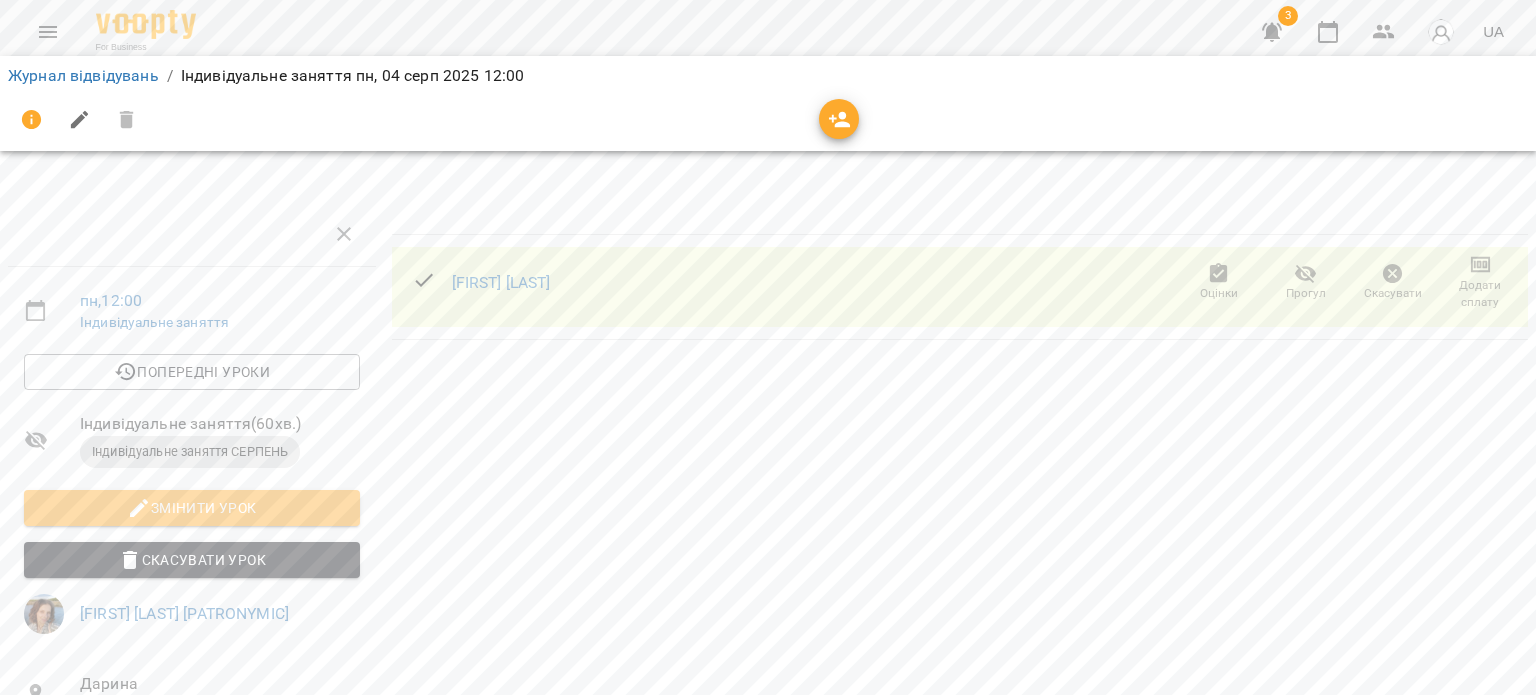 scroll, scrollTop: 0, scrollLeft: 0, axis: both 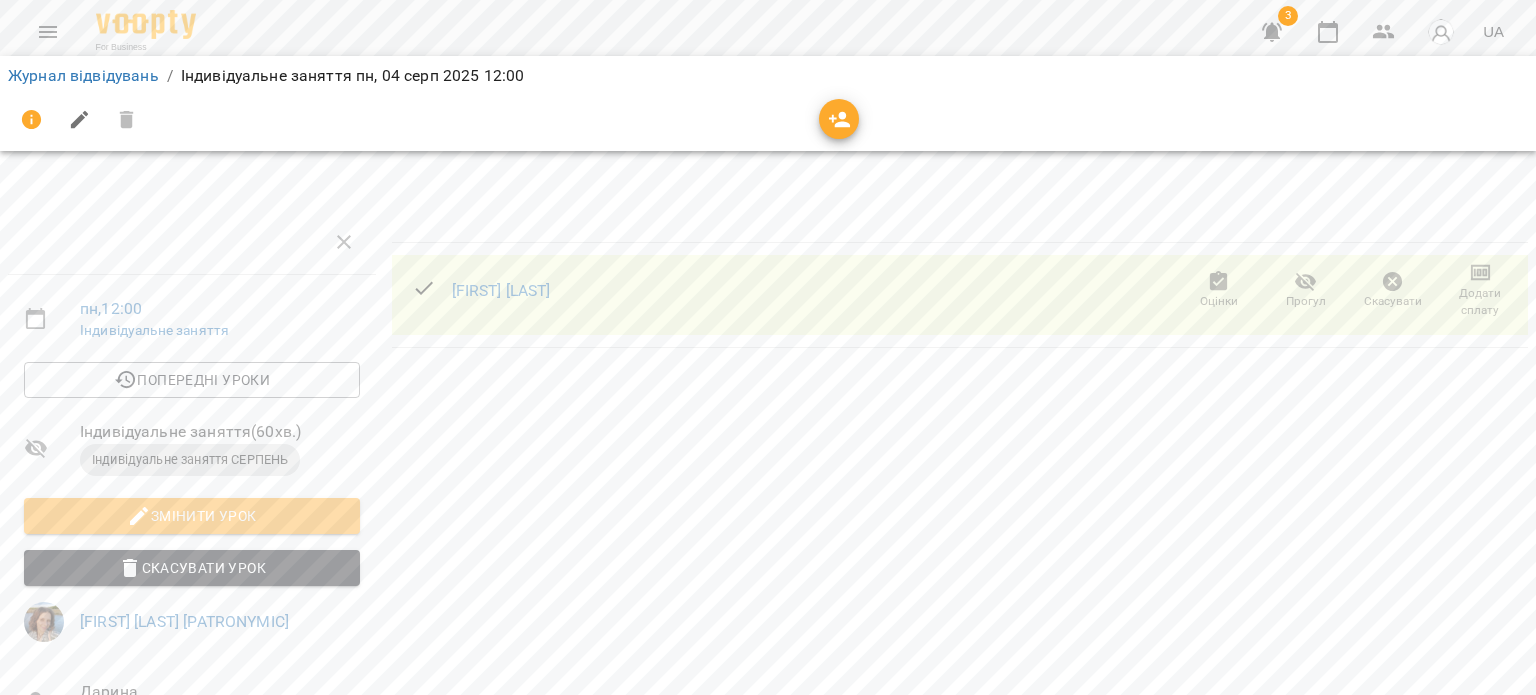 click on "Додати сплату" at bounding box center [1480, 302] 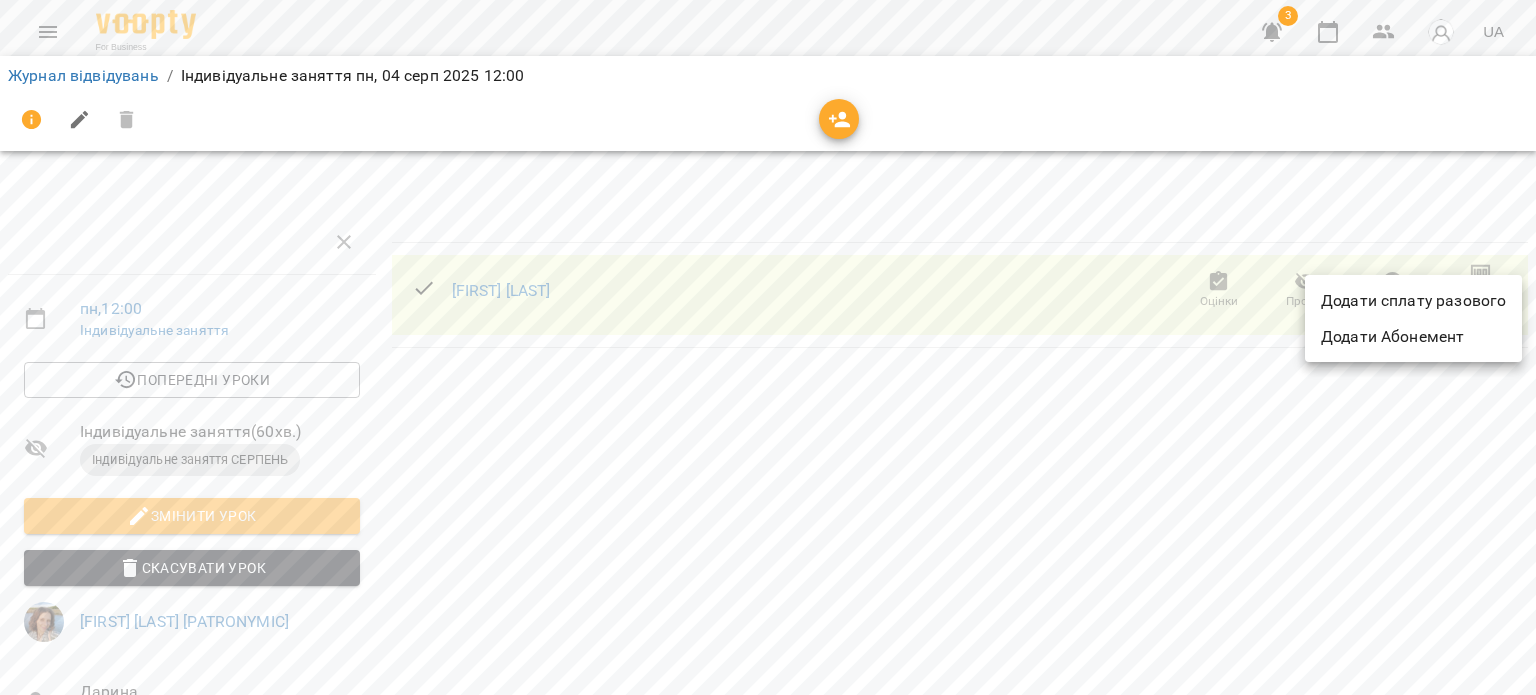 click on "Додати сплату разового" at bounding box center [1413, 301] 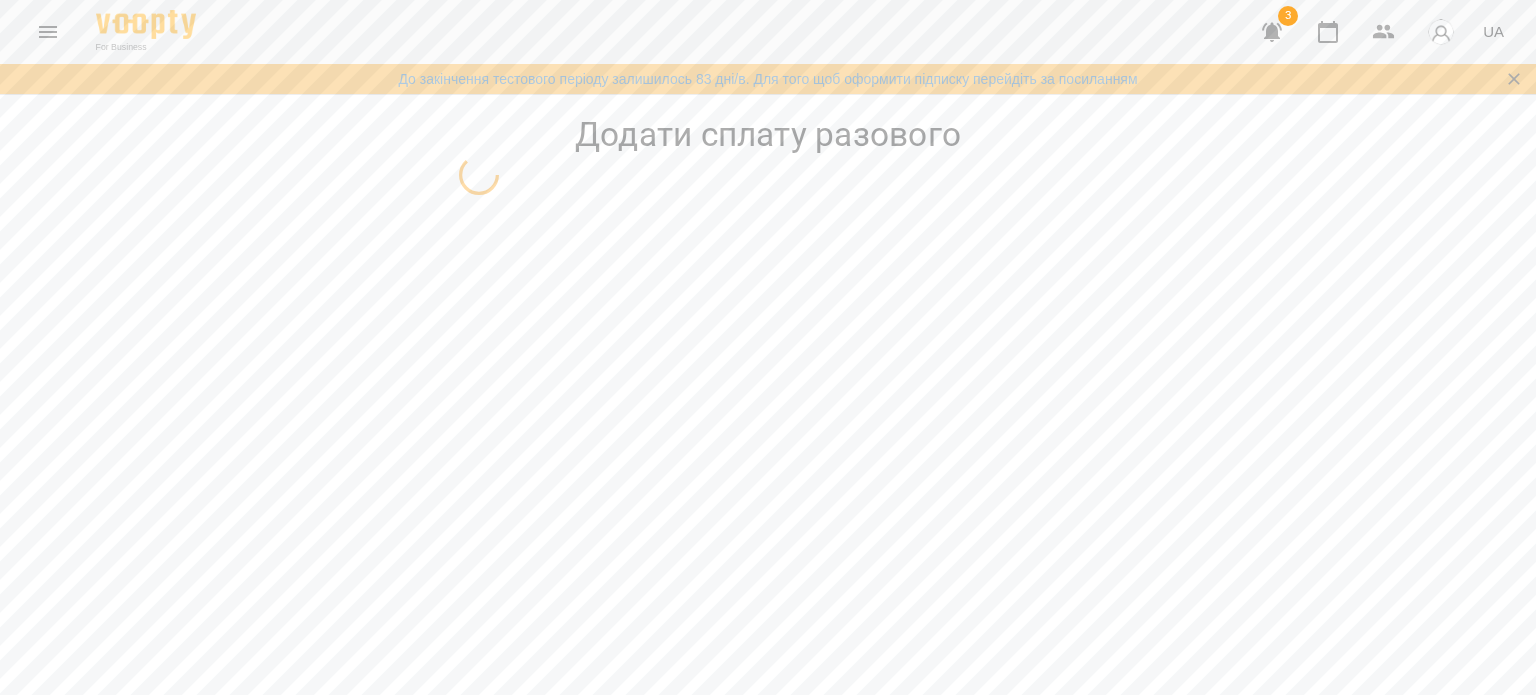 select on "**********" 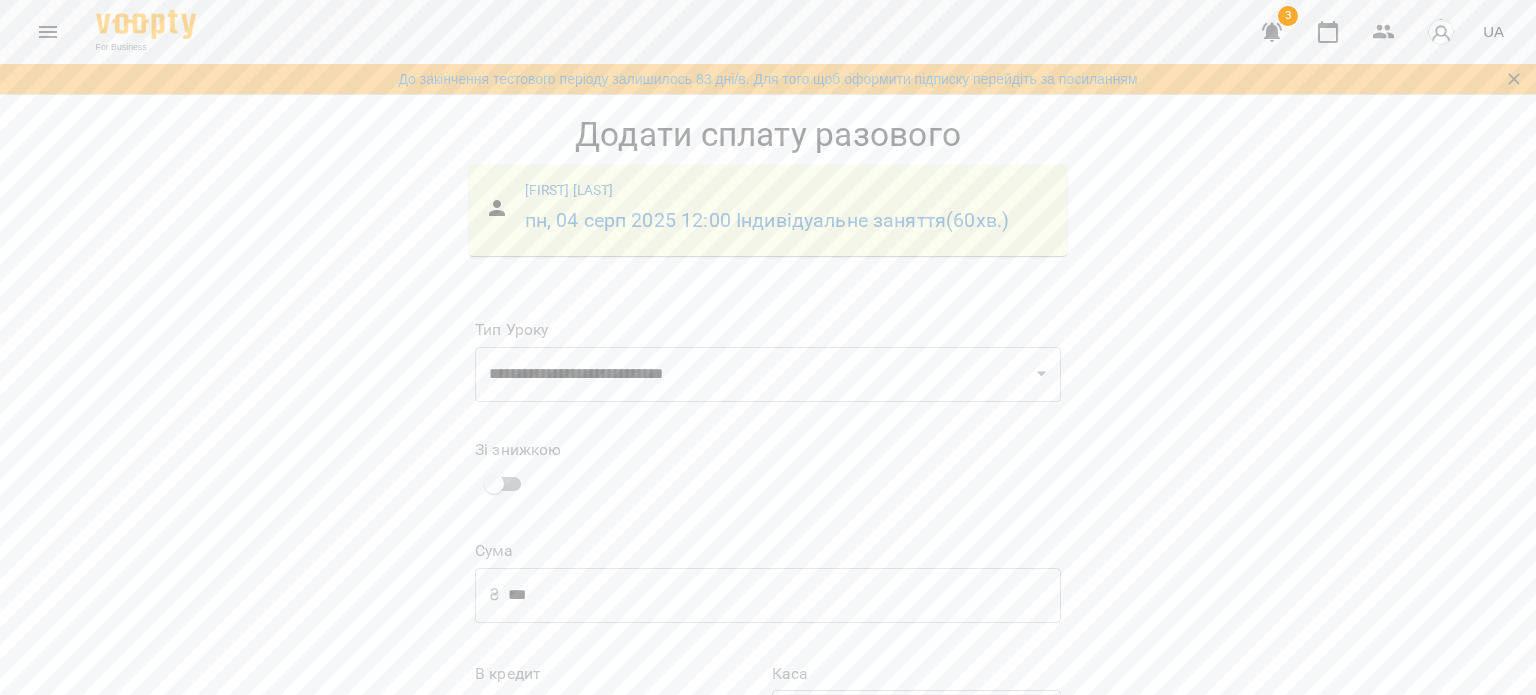 scroll, scrollTop: 296, scrollLeft: 0, axis: vertical 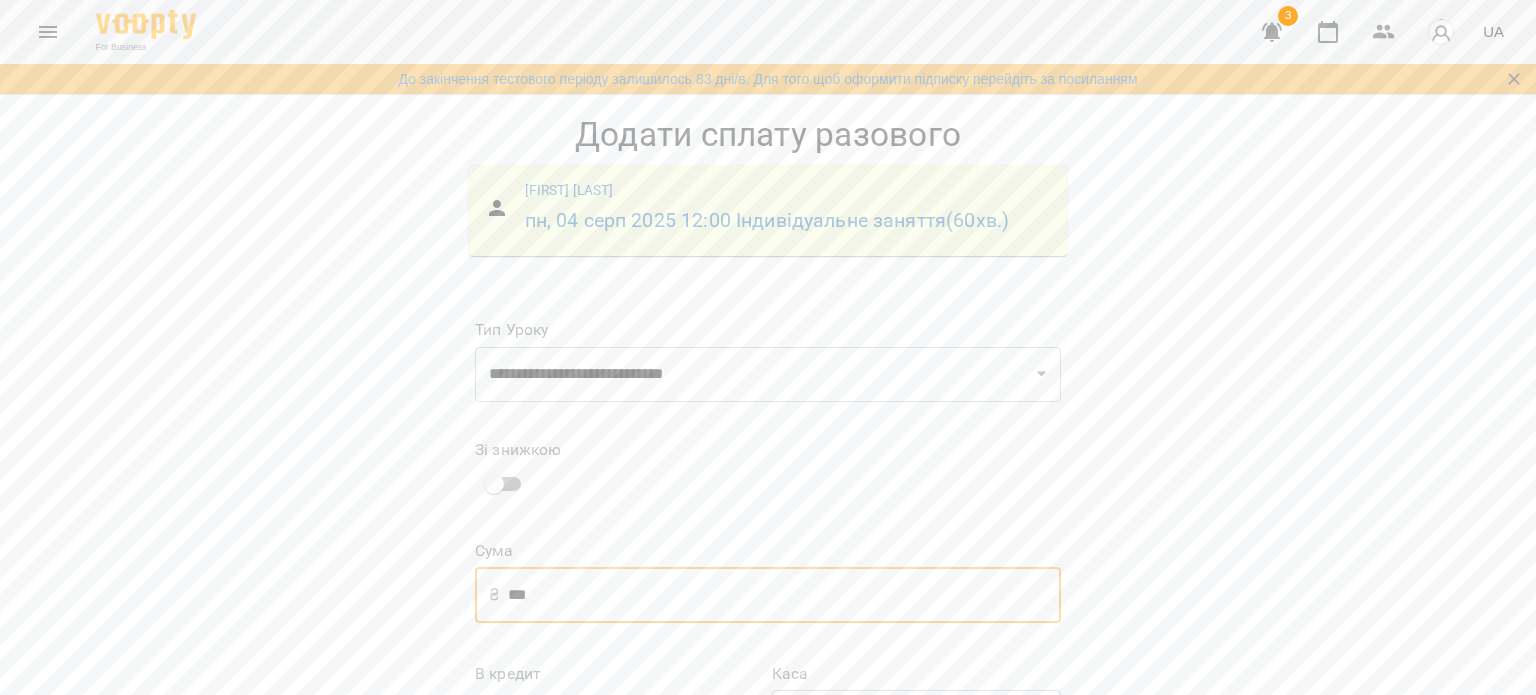 drag, startPoint x: 583, startPoint y: 274, endPoint x: 331, endPoint y: 303, distance: 253.66316 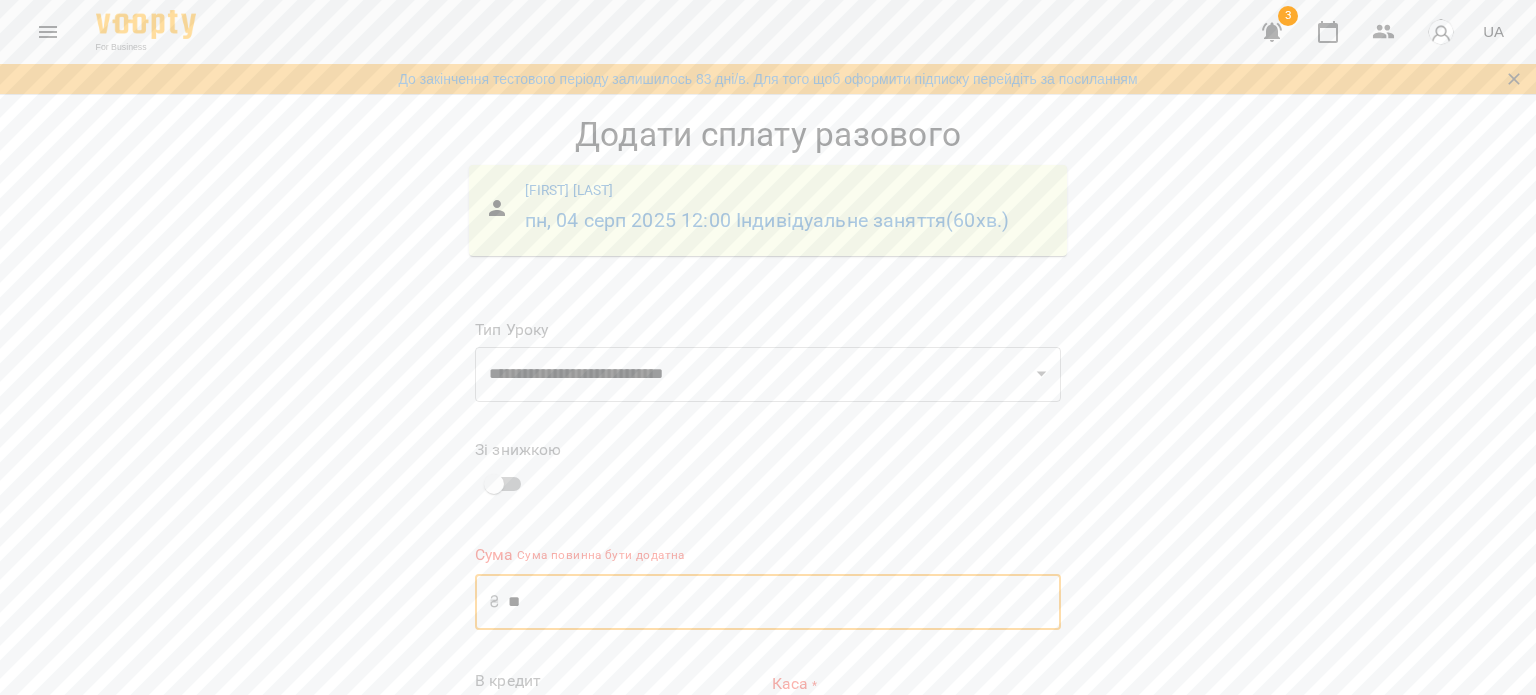 type on "*" 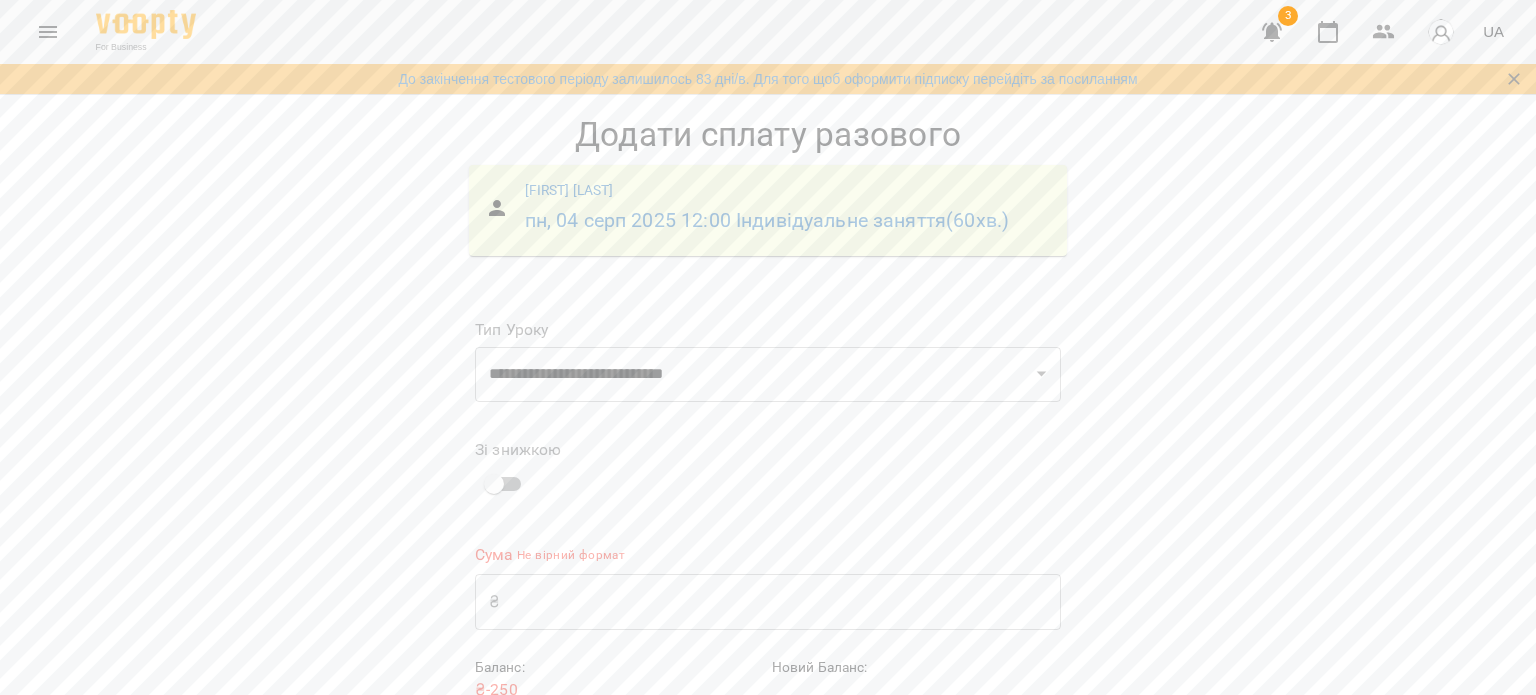 scroll, scrollTop: 88, scrollLeft: 0, axis: vertical 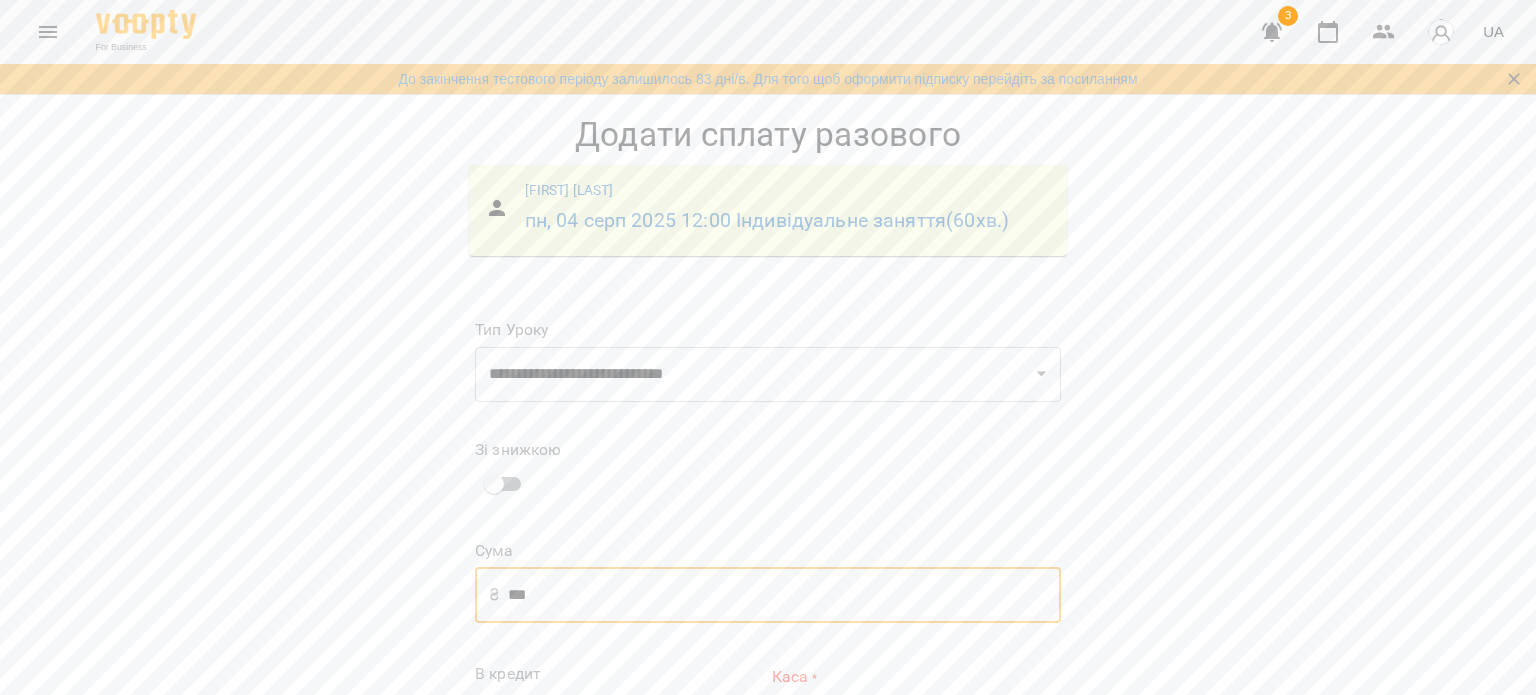 type on "***" 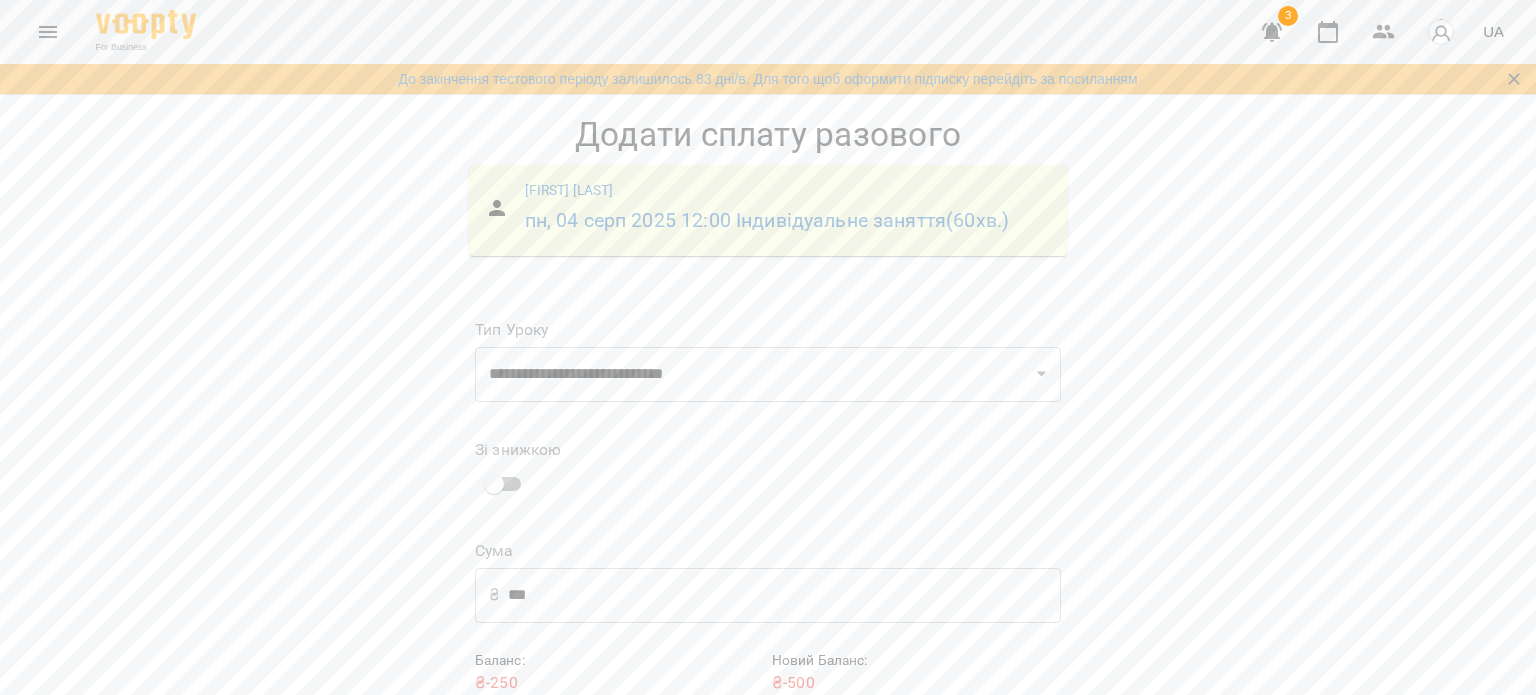 scroll, scrollTop: 80, scrollLeft: 0, axis: vertical 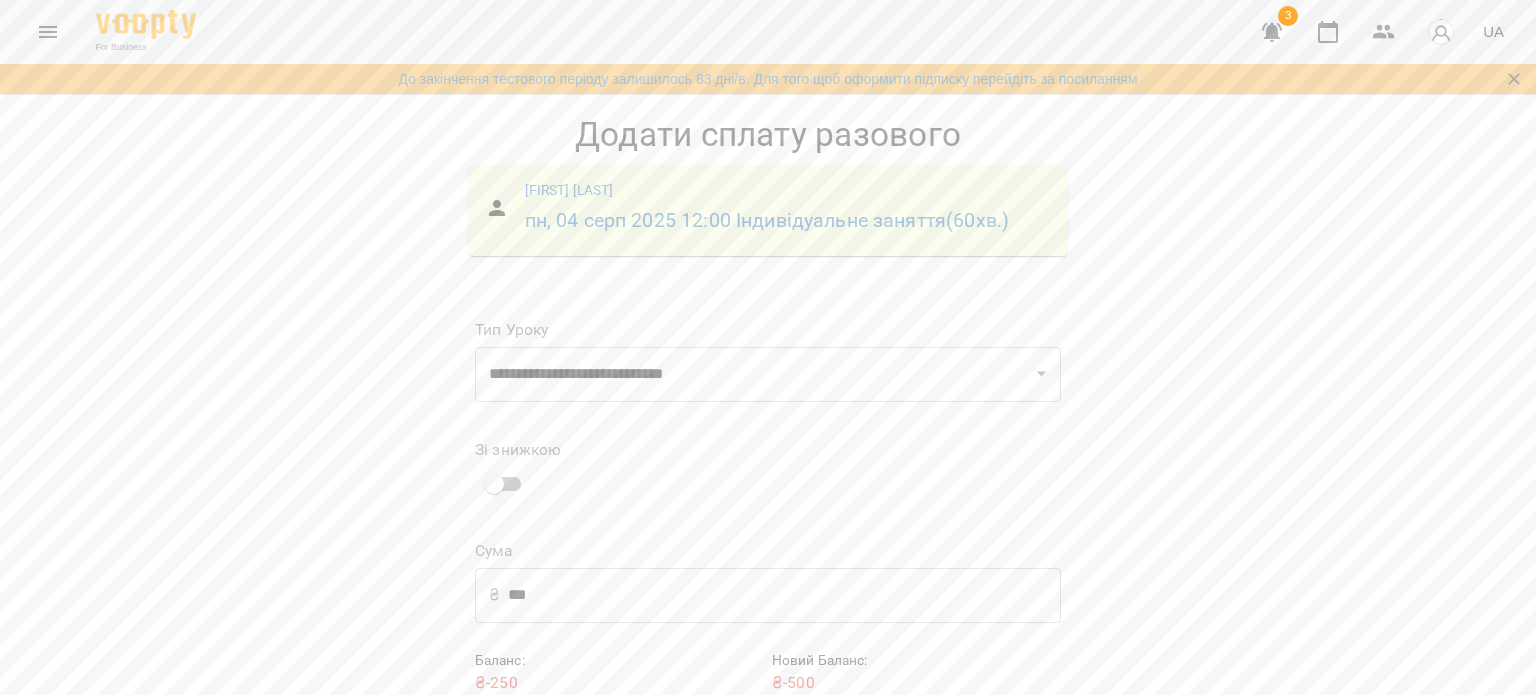 click on "Додати сплату разового" at bounding box center (934, 724) 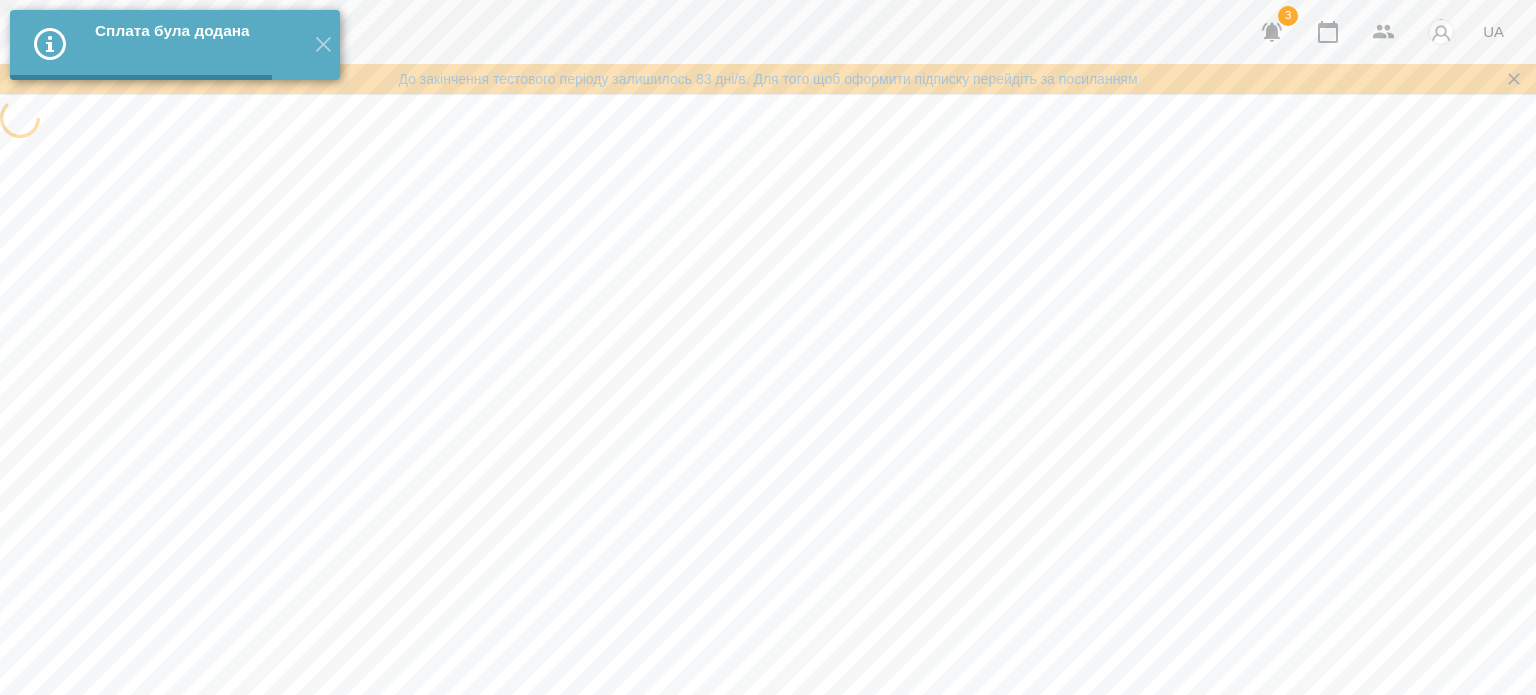 scroll, scrollTop: 0, scrollLeft: 0, axis: both 